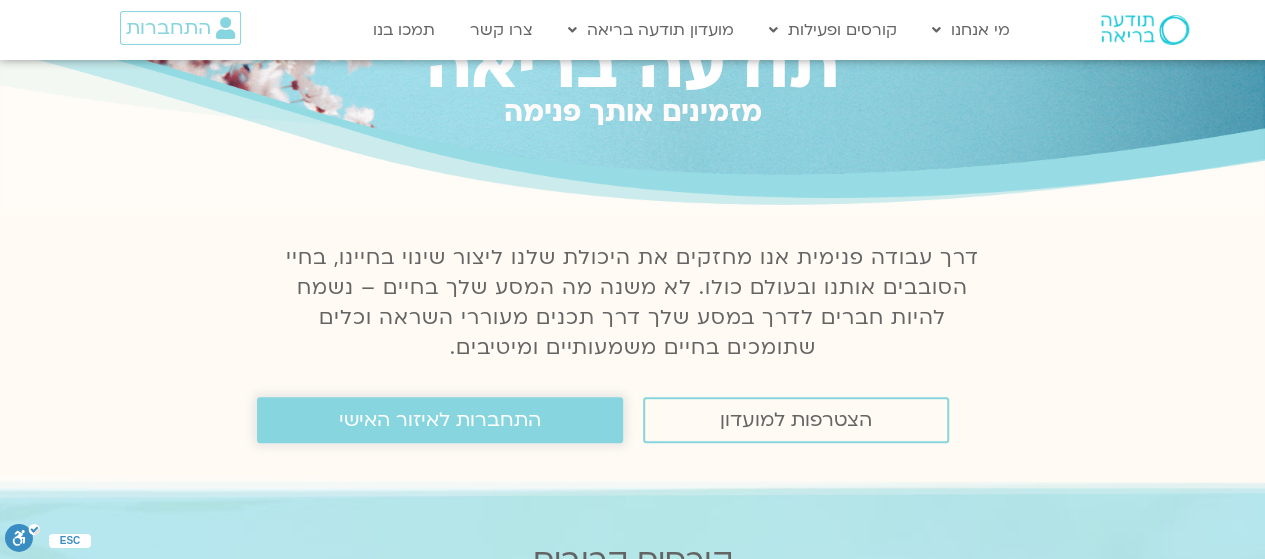 scroll, scrollTop: 100, scrollLeft: 0, axis: vertical 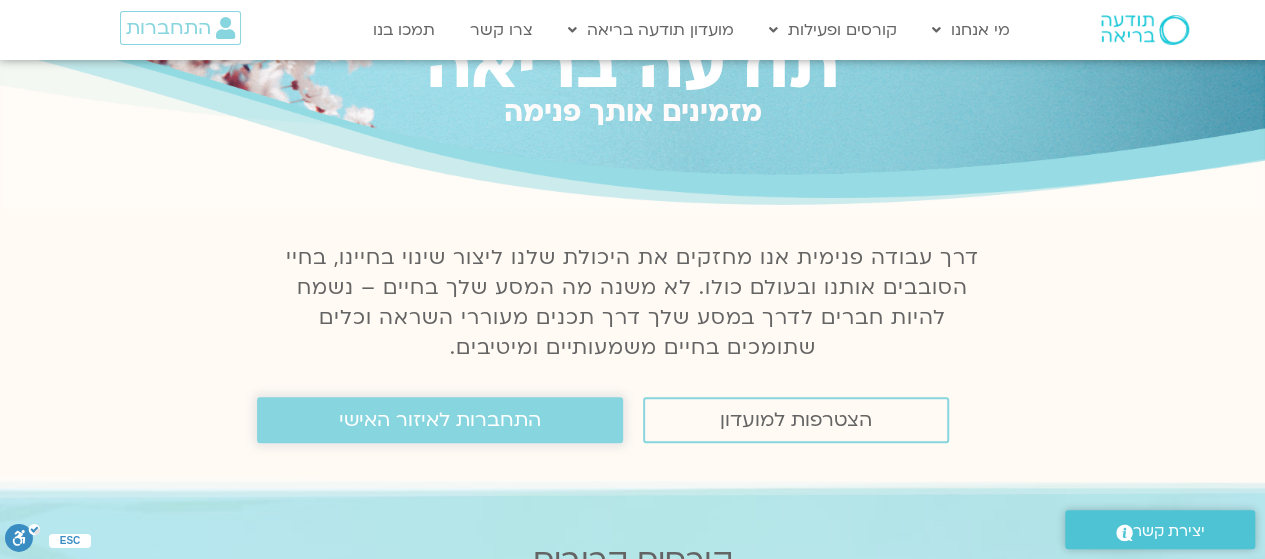click on "התחברות לאיזור האישי" at bounding box center (440, 420) 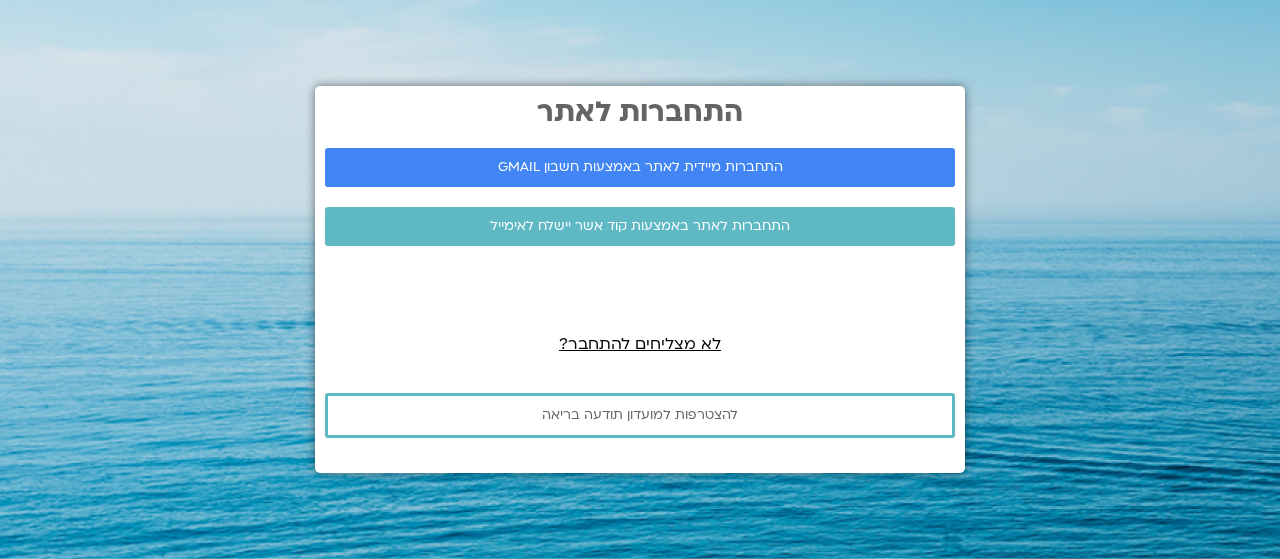 scroll, scrollTop: 0, scrollLeft: 0, axis: both 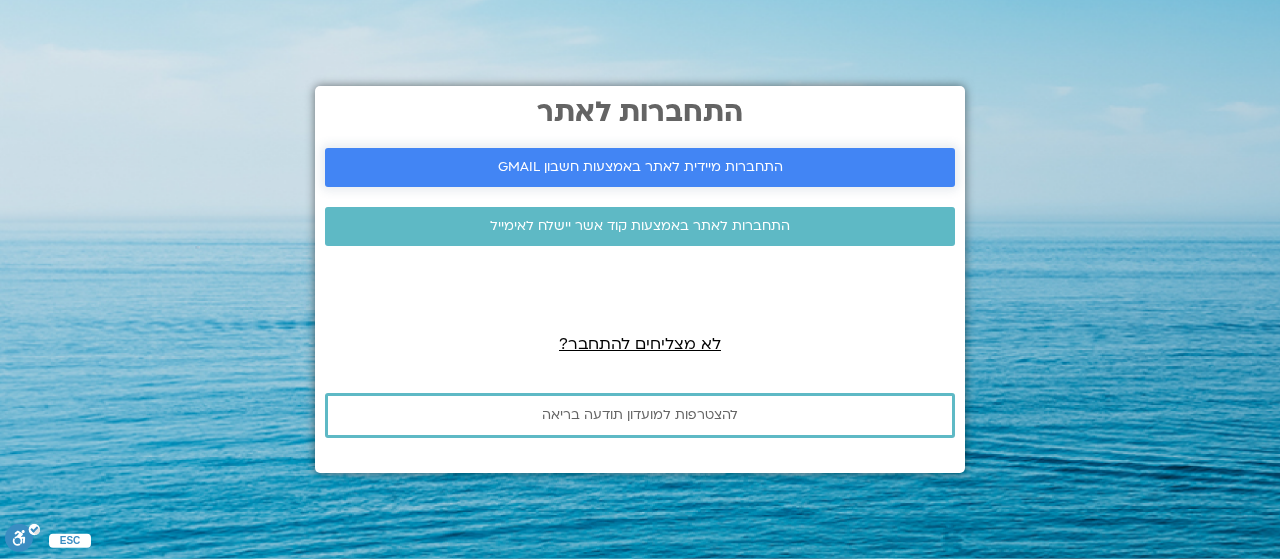 click on "התחברות מיידית לאתר באמצעות חשבון GMAIL" at bounding box center [640, 167] 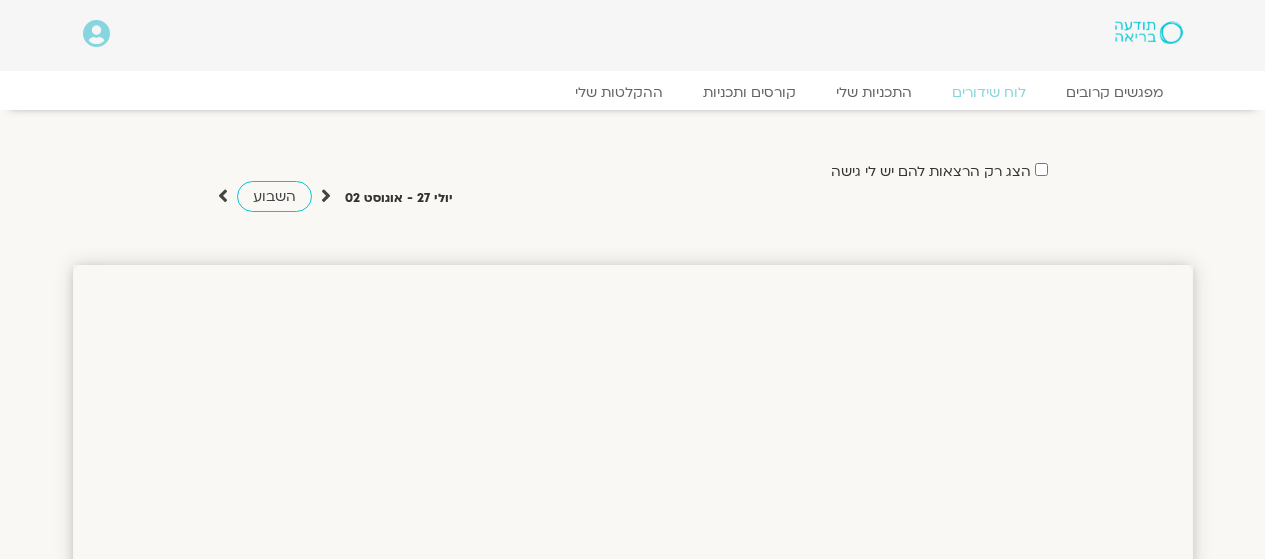 scroll, scrollTop: 0, scrollLeft: 0, axis: both 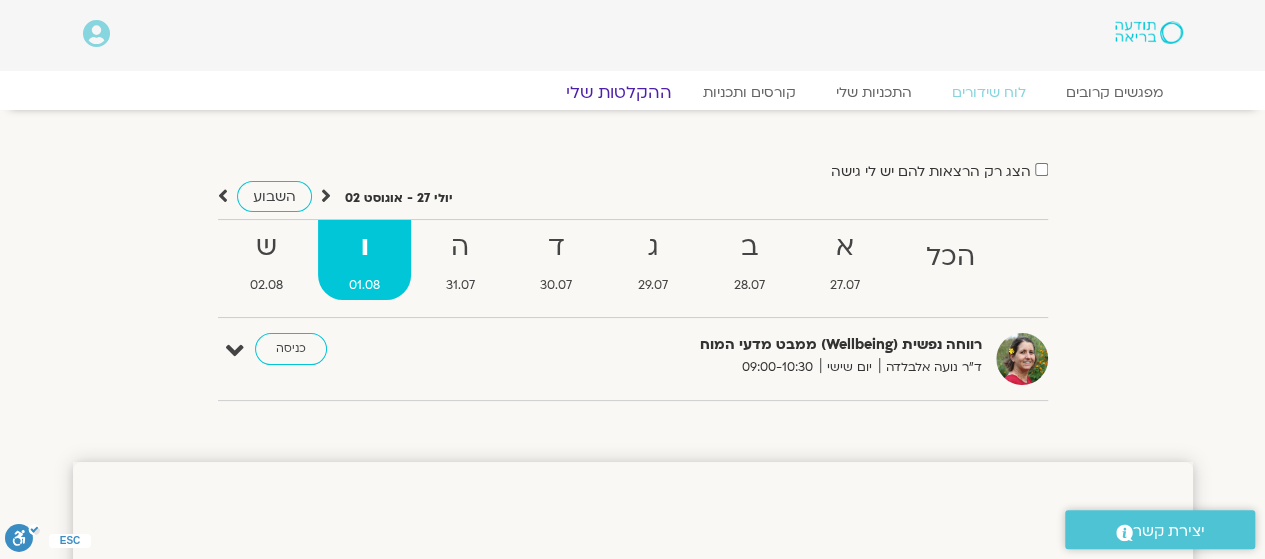 click on "ההקלטות שלי" 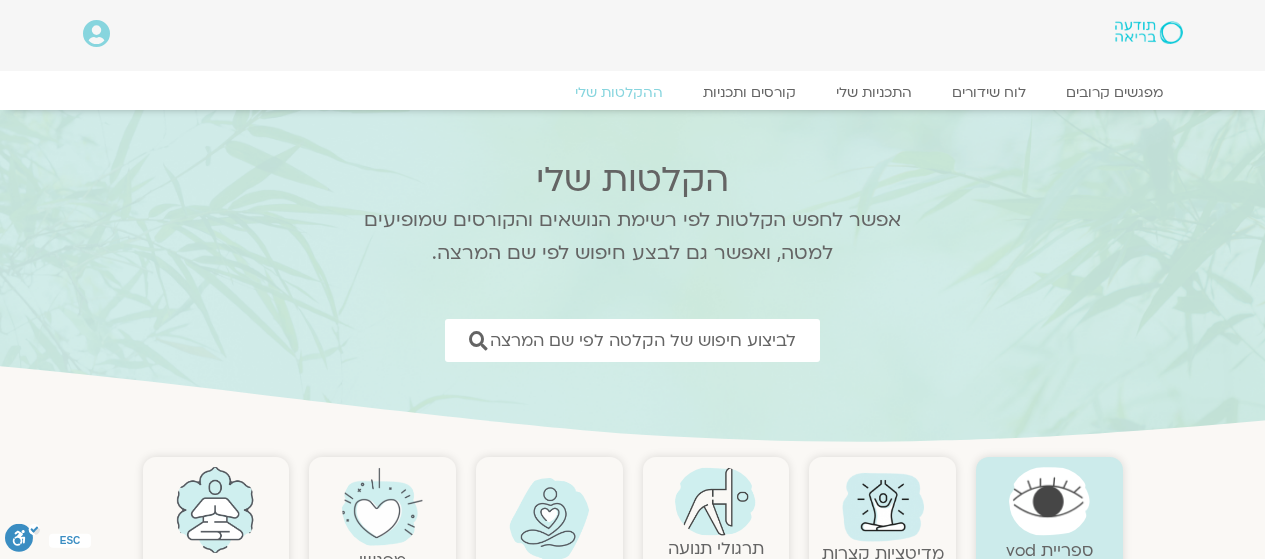 scroll, scrollTop: 0, scrollLeft: 0, axis: both 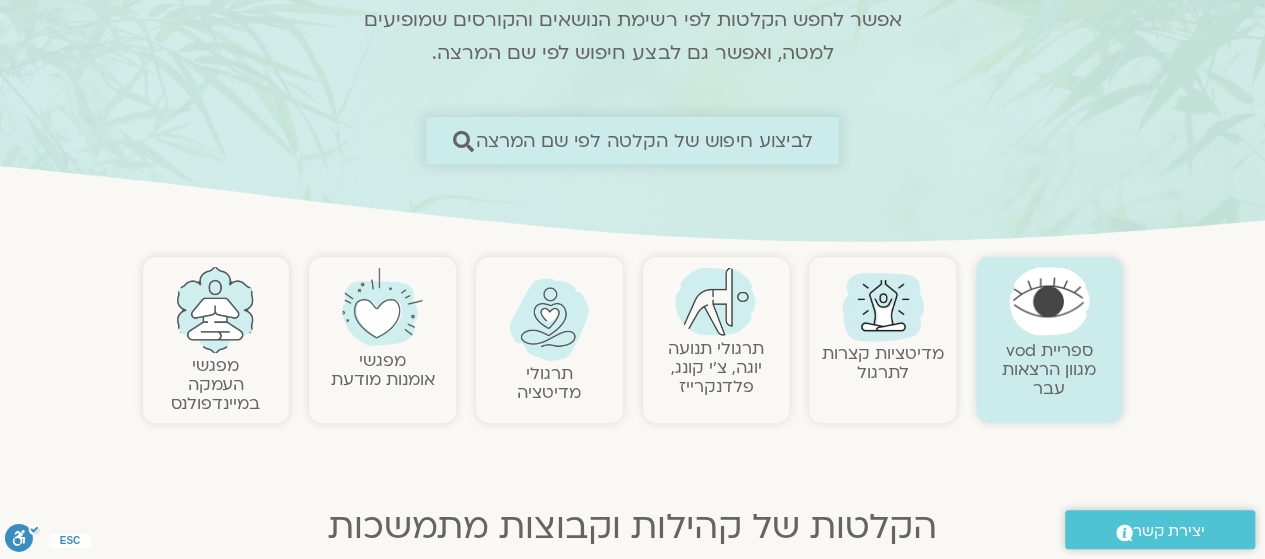 click on "לביצוע חיפוש של הקלטה לפי שם המרצה" at bounding box center [644, 140] 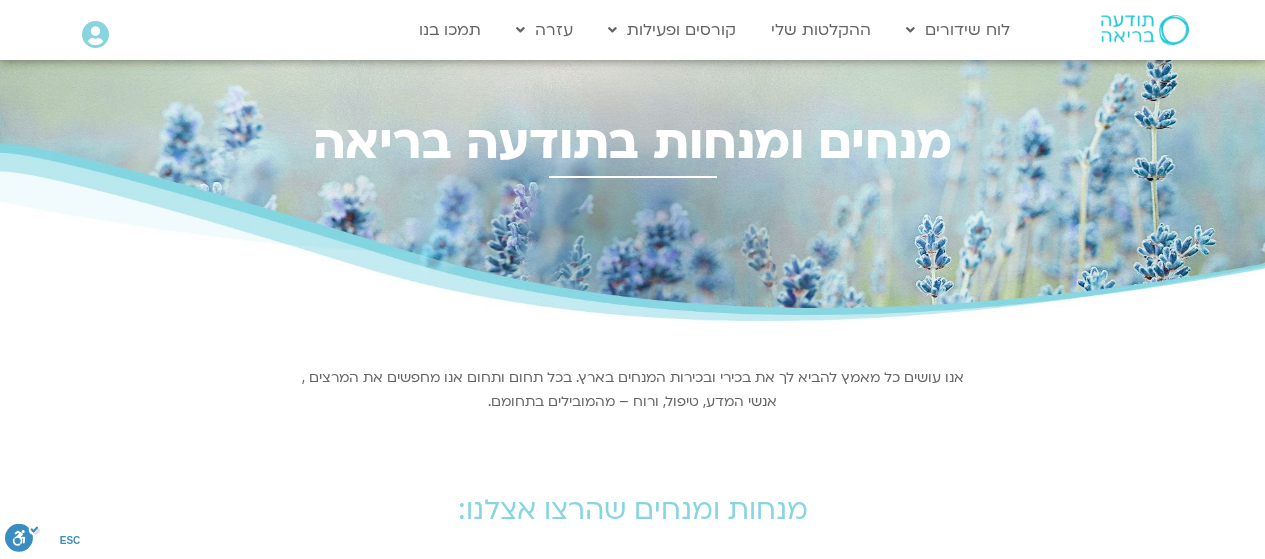 scroll, scrollTop: 0, scrollLeft: 0, axis: both 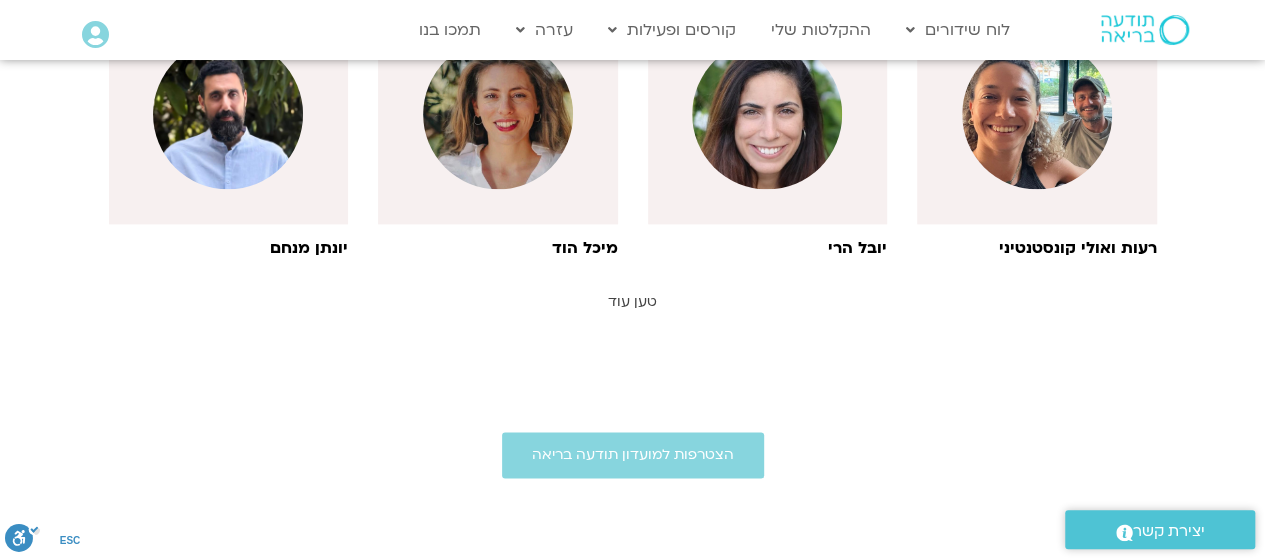click on "טען עוד" at bounding box center (632, 301) 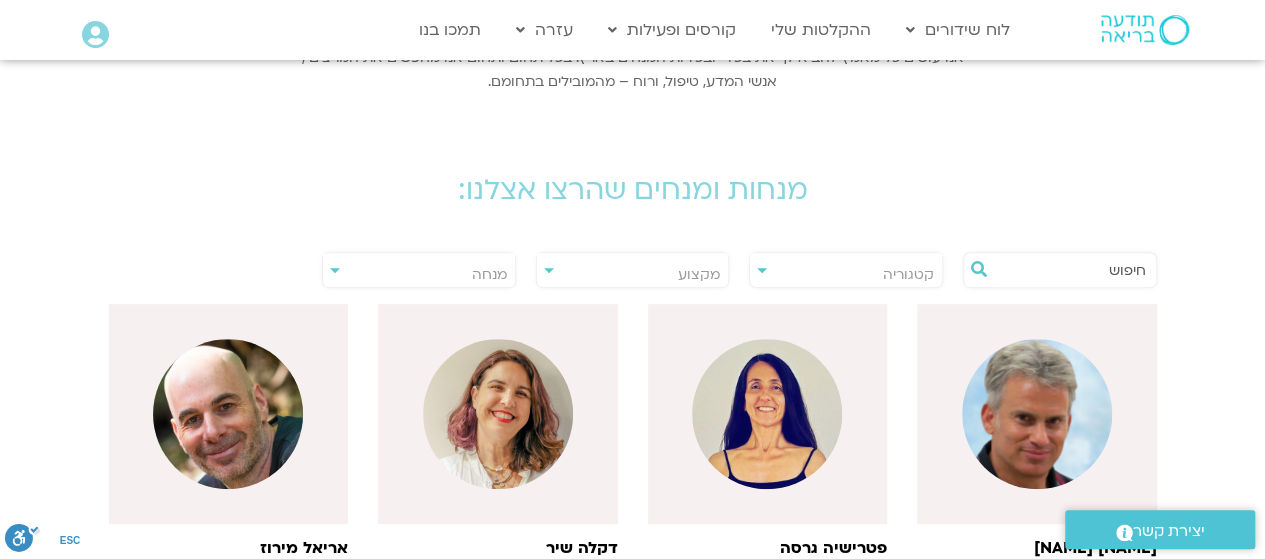 scroll, scrollTop: 300, scrollLeft: 0, axis: vertical 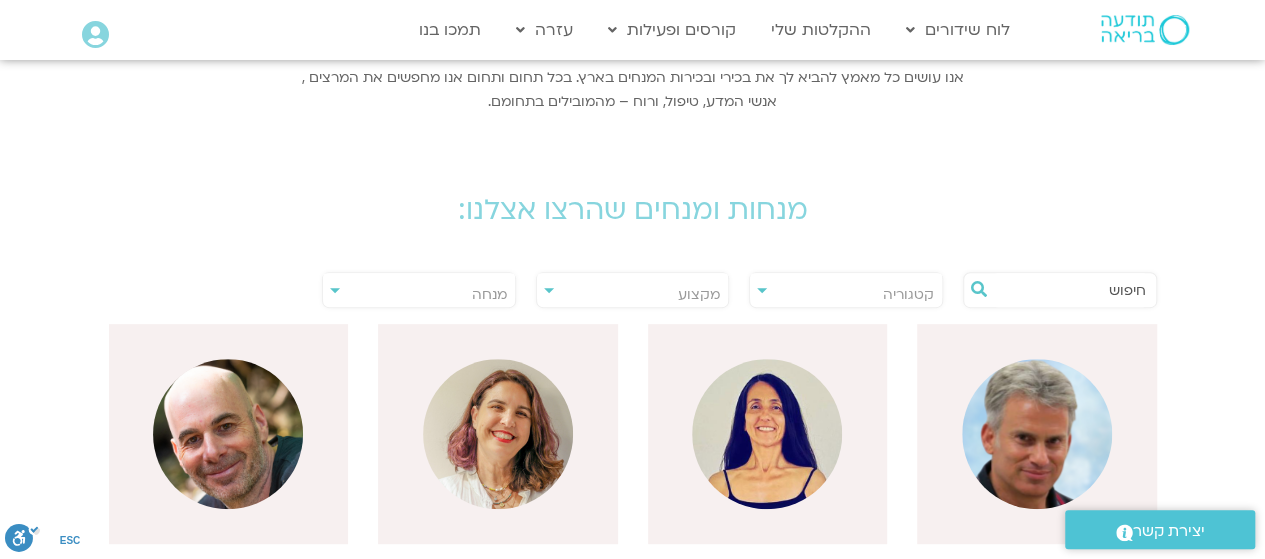 click at bounding box center [1070, 290] 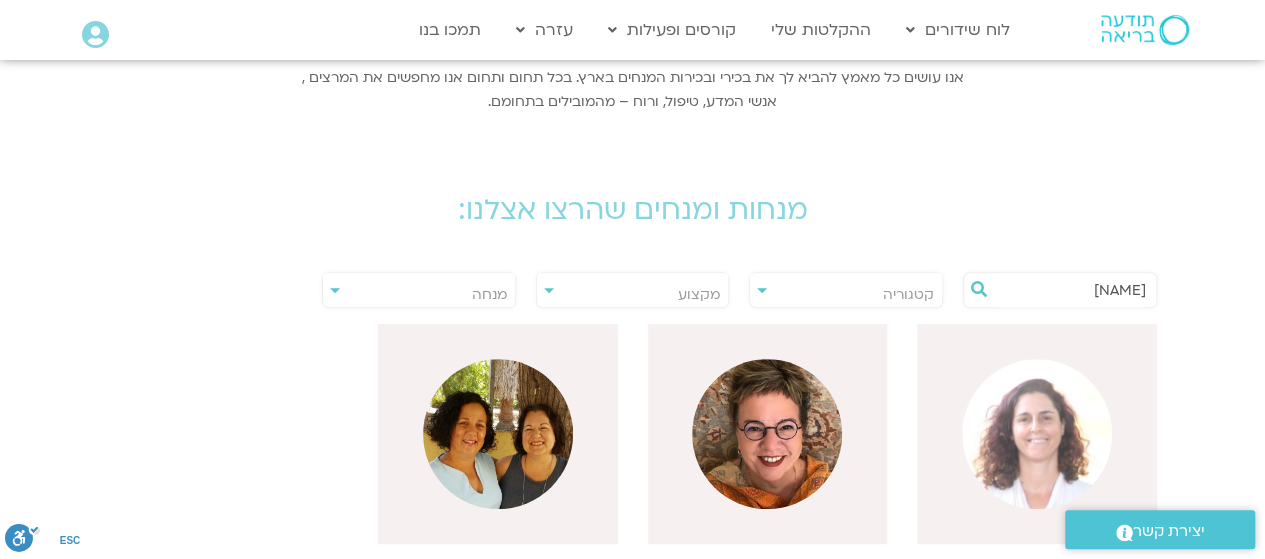type on "אורנה" 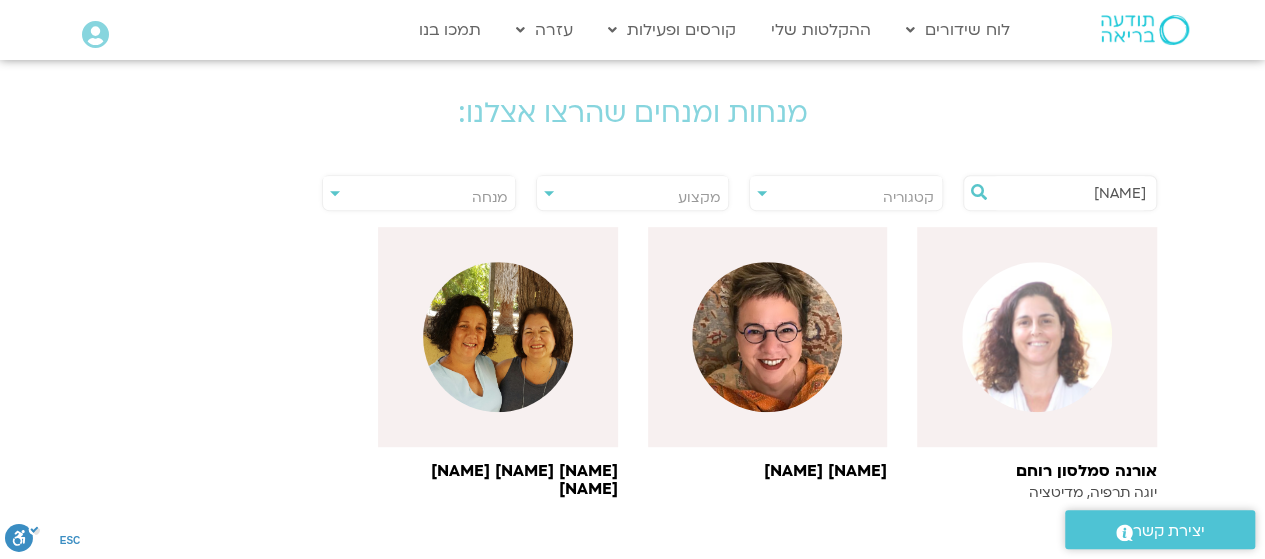 scroll, scrollTop: 500, scrollLeft: 0, axis: vertical 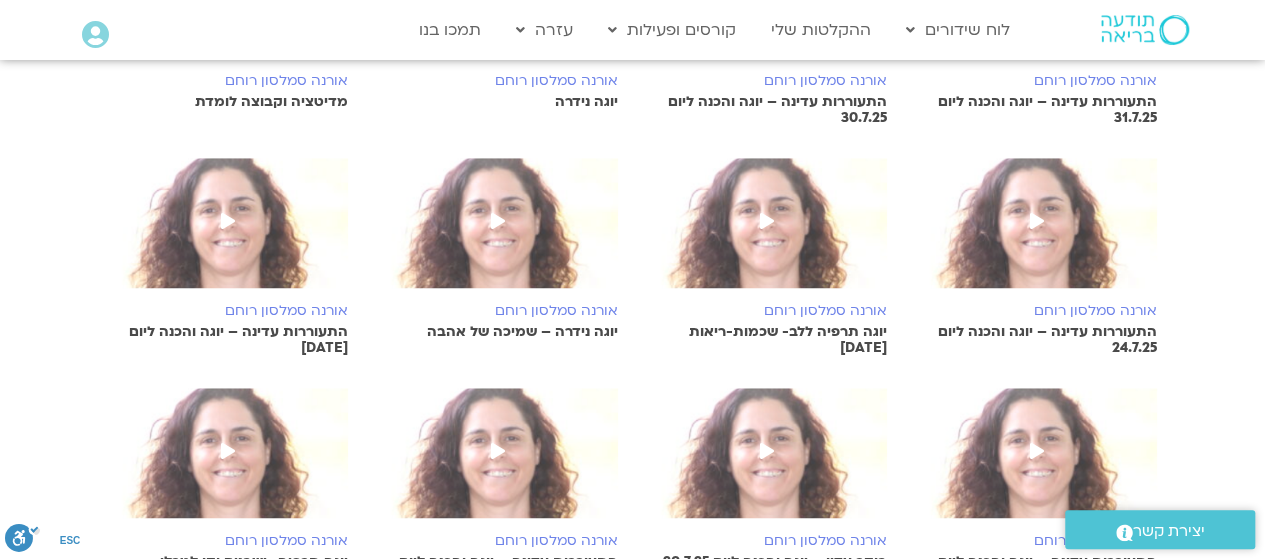 click at bounding box center (498, 233) 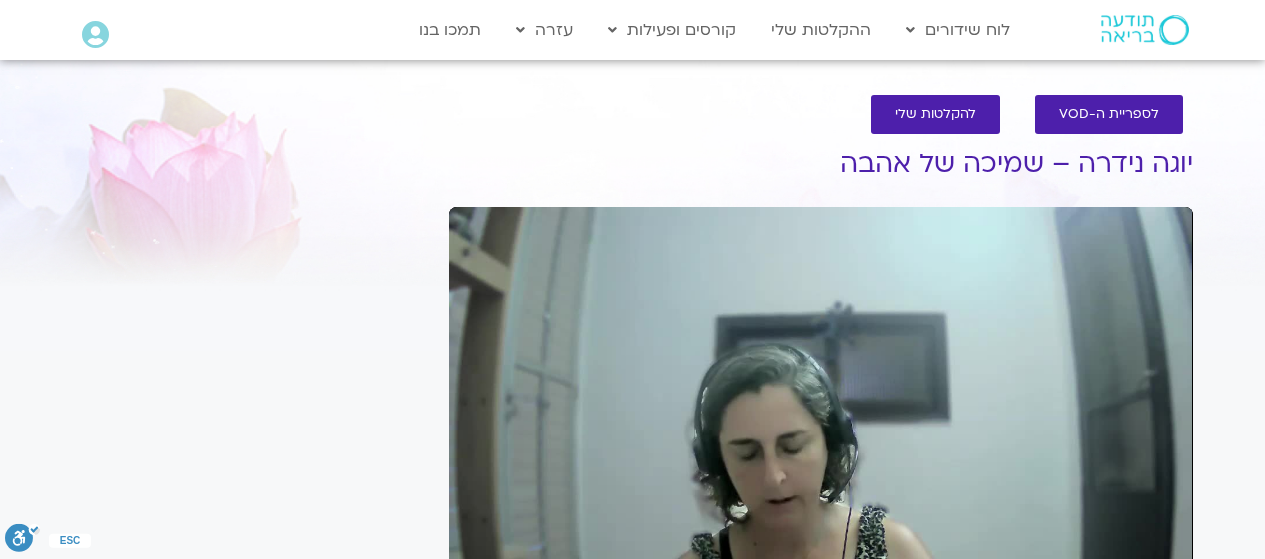 scroll, scrollTop: 0, scrollLeft: 0, axis: both 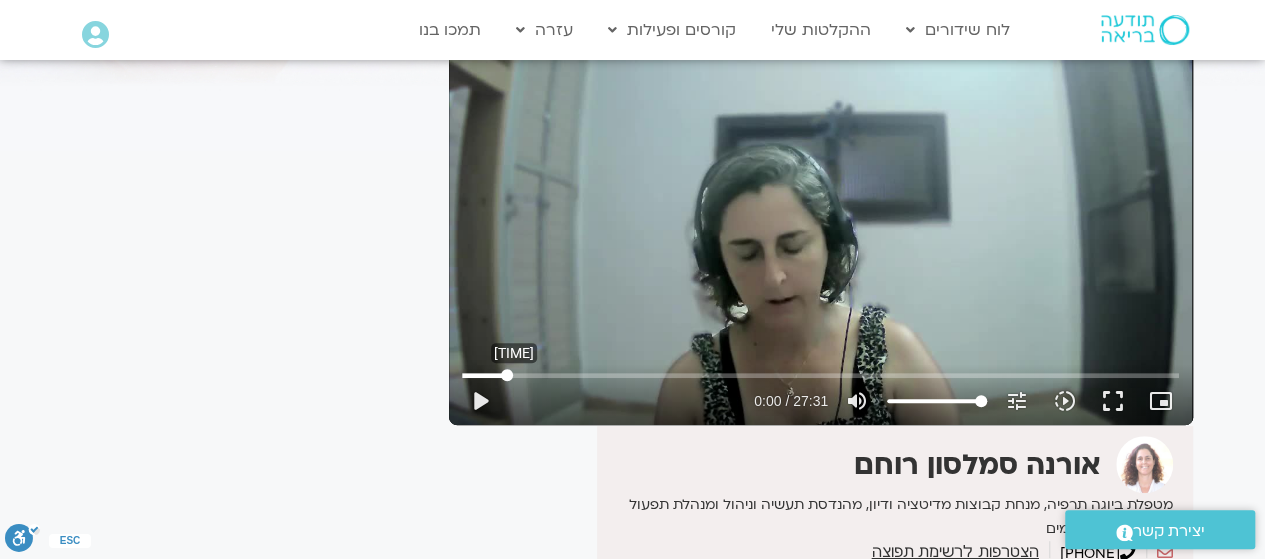 click at bounding box center (820, 375) 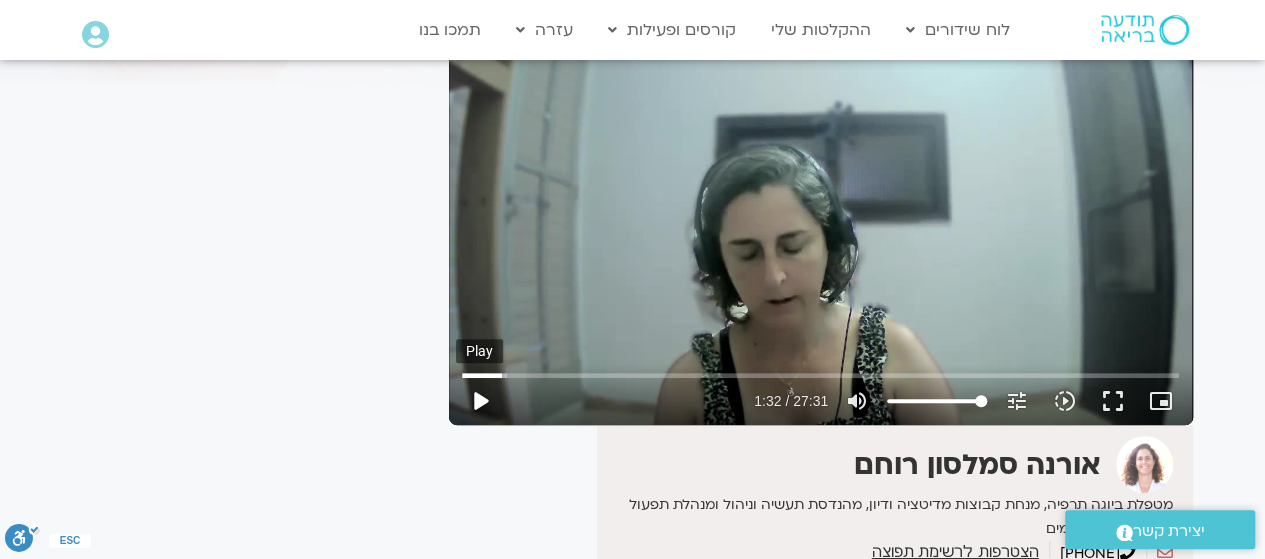 click on "play_arrow" at bounding box center (480, 401) 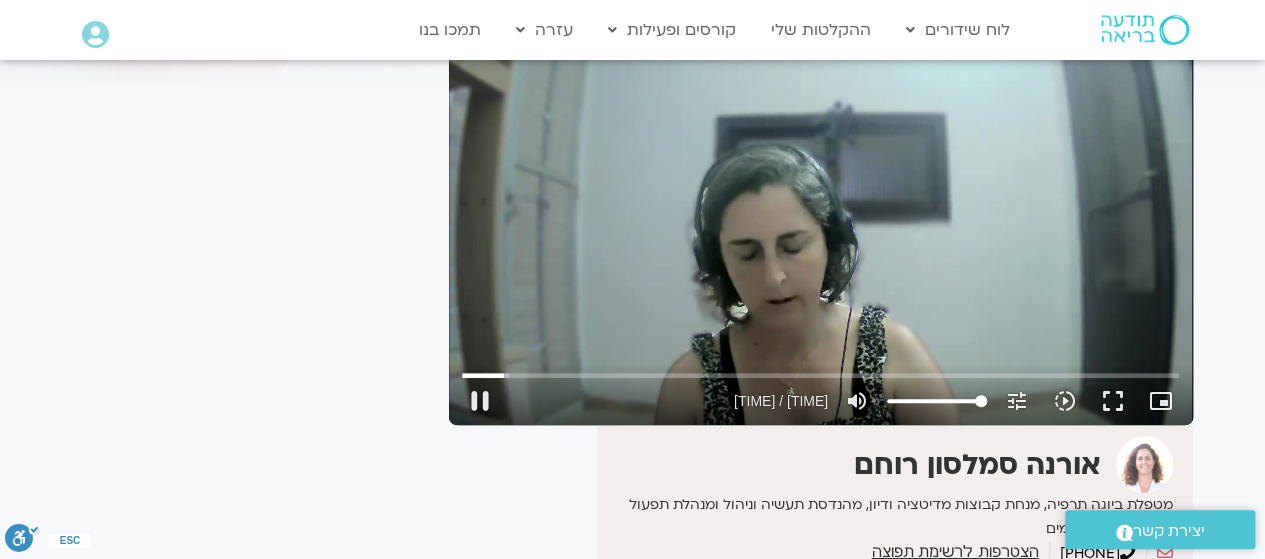 type on "96.185301" 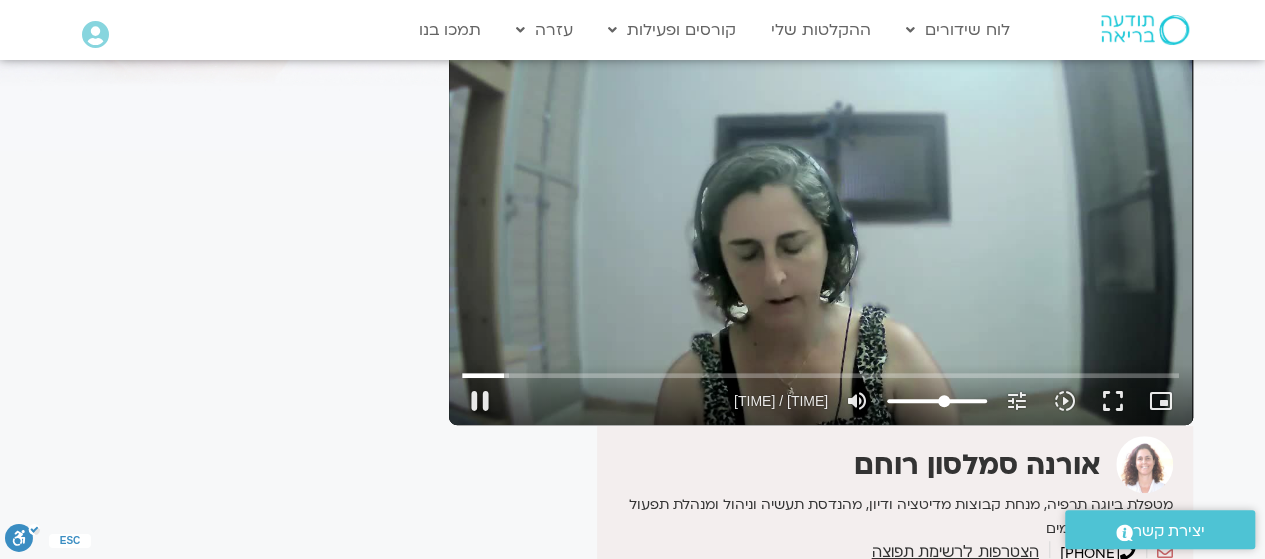 type on "96.318885" 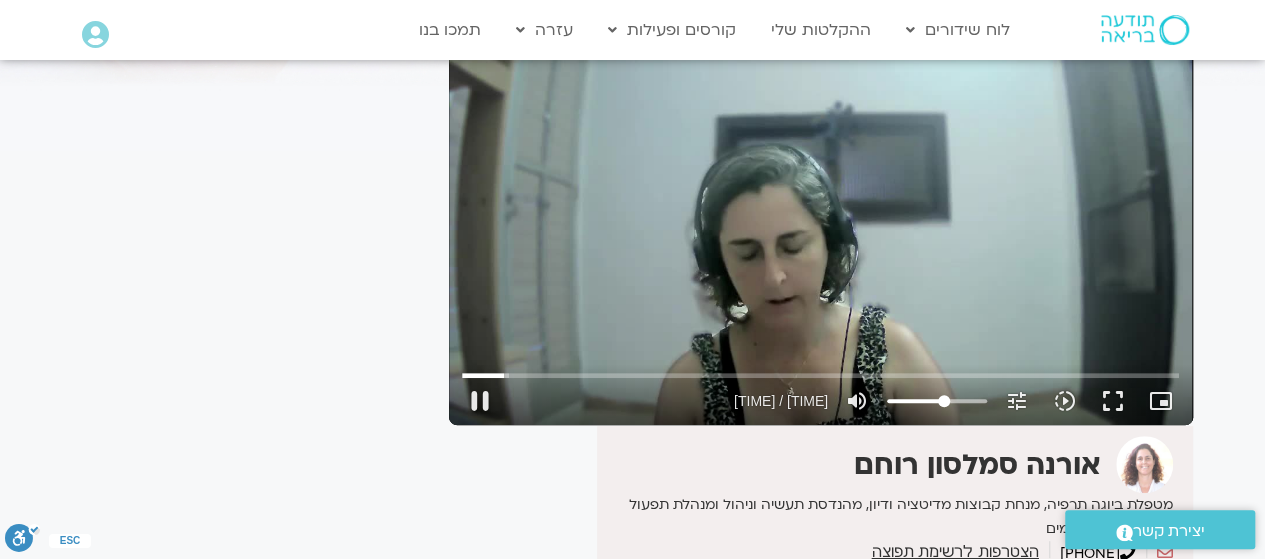 type on "58.0847537878788" 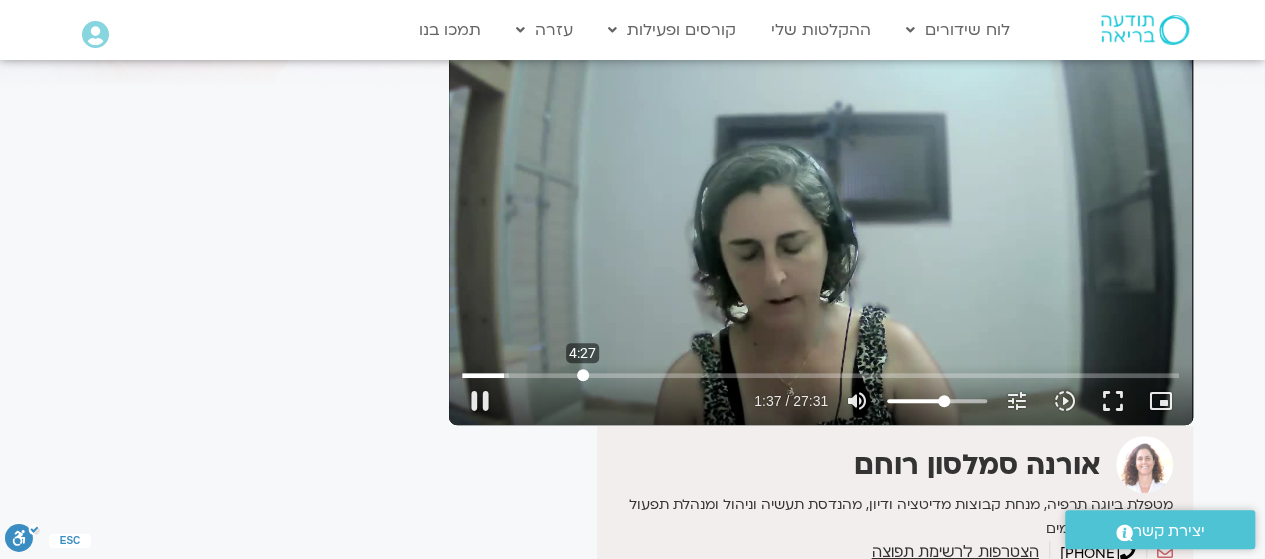 click at bounding box center [820, 375] 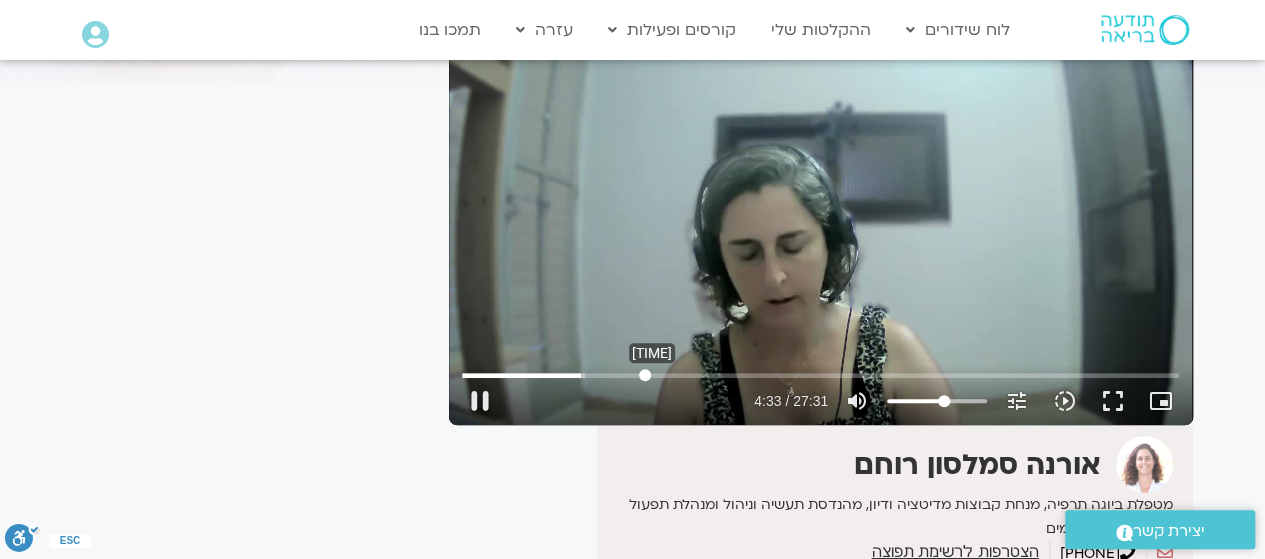 click at bounding box center (820, 375) 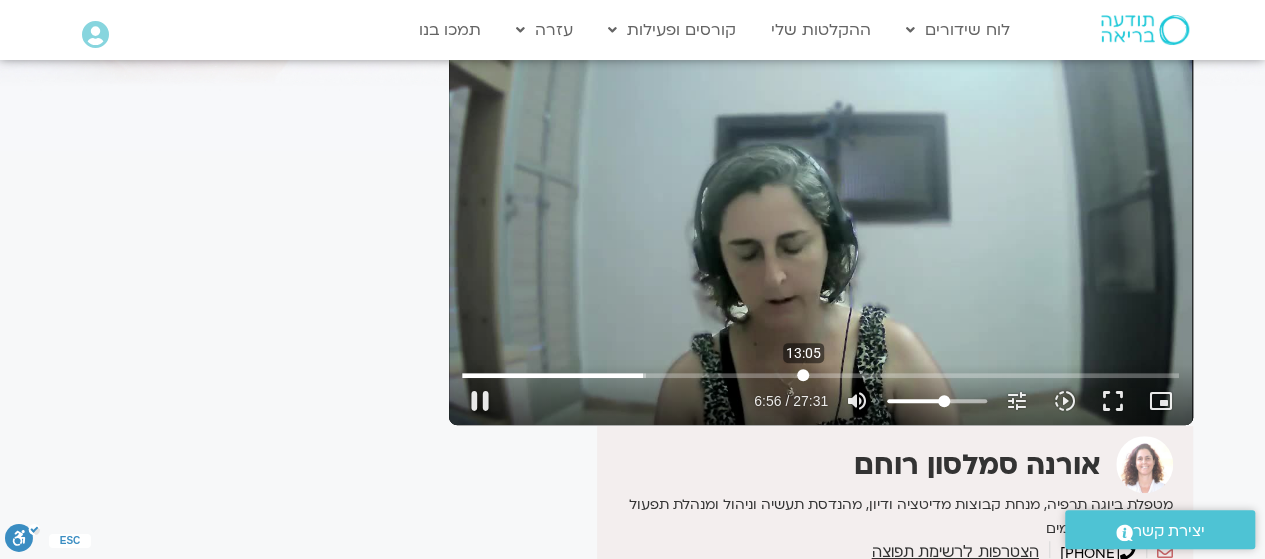click at bounding box center (820, 375) 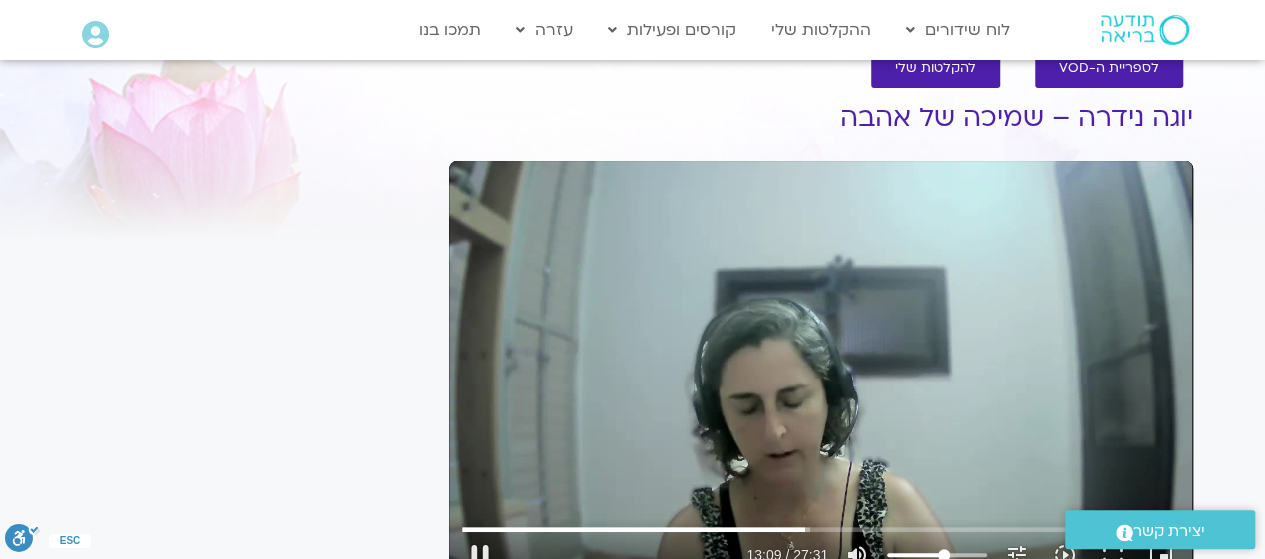 scroll, scrollTop: 0, scrollLeft: 0, axis: both 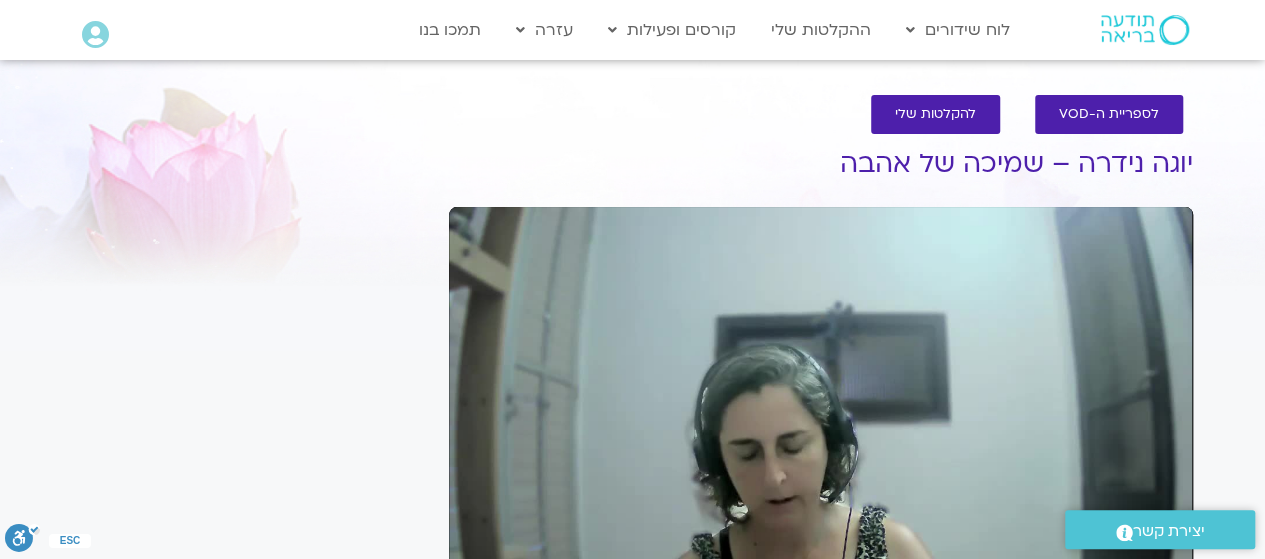 click on "Skip Ad 14:34 pause 13:12 / 27:31 volume_up Mute tune Resolution Auto 720p slow_motion_video Playback speed 1x 1x fullscreen picture_in_picture_alt Picture-in-Picture Off close Resolution 720p 480p 360p 240p Auto done close Playback speed 0.5x 0.75x 1x done 1.25x 1.5x 1.75x 2x" at bounding box center (821, 416) 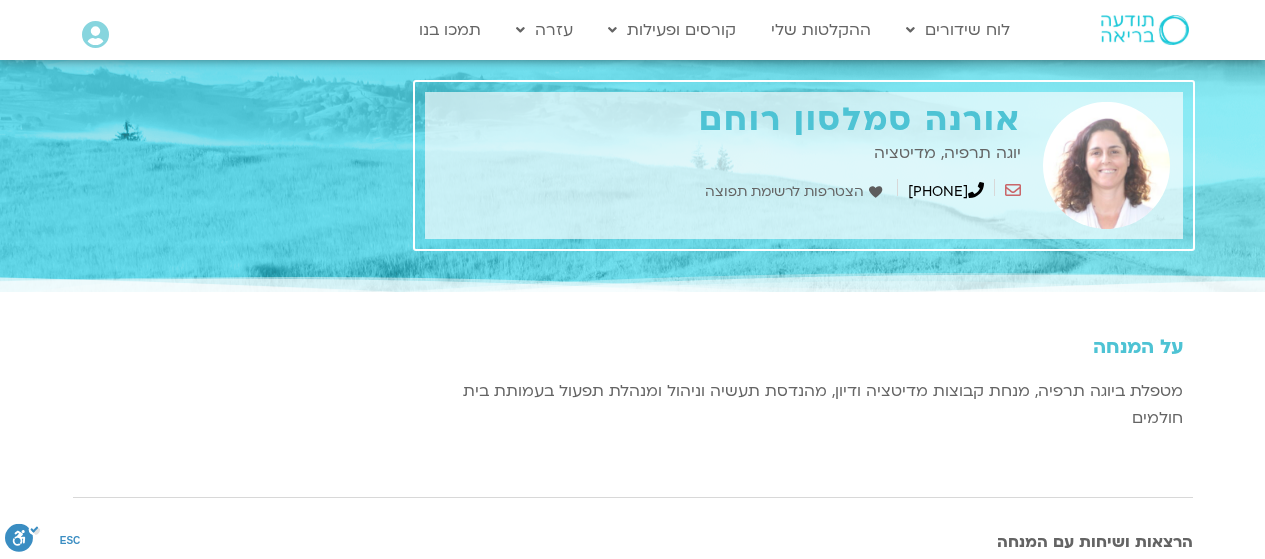 scroll, scrollTop: 700, scrollLeft: 0, axis: vertical 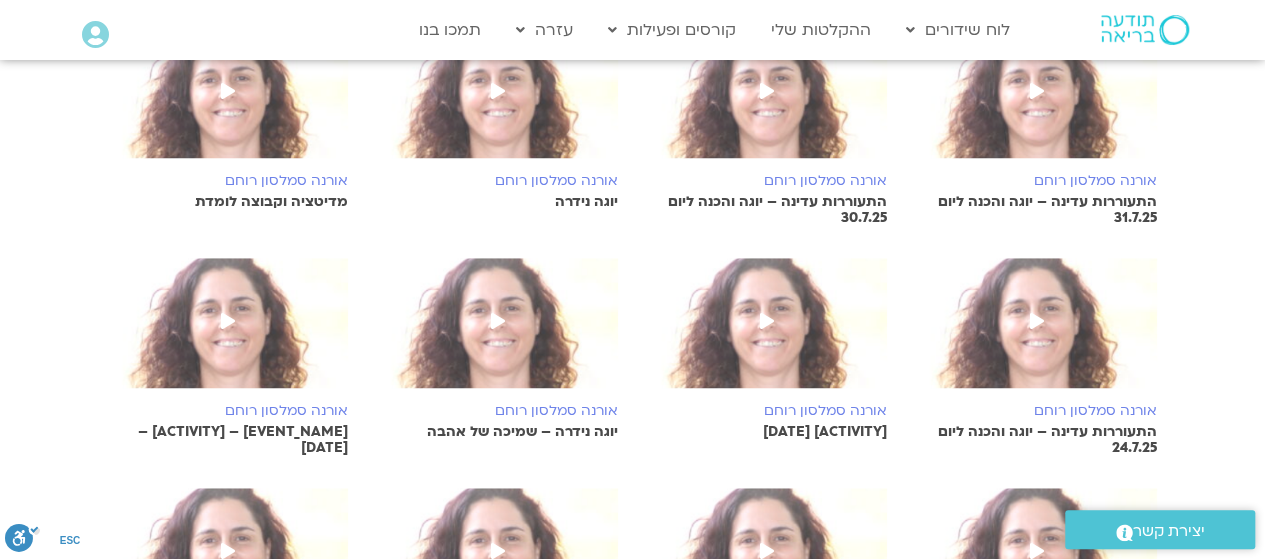 click on "התעוררות עדינה – יוגה והכנה ליום 30.7.25" at bounding box center (768, 210) 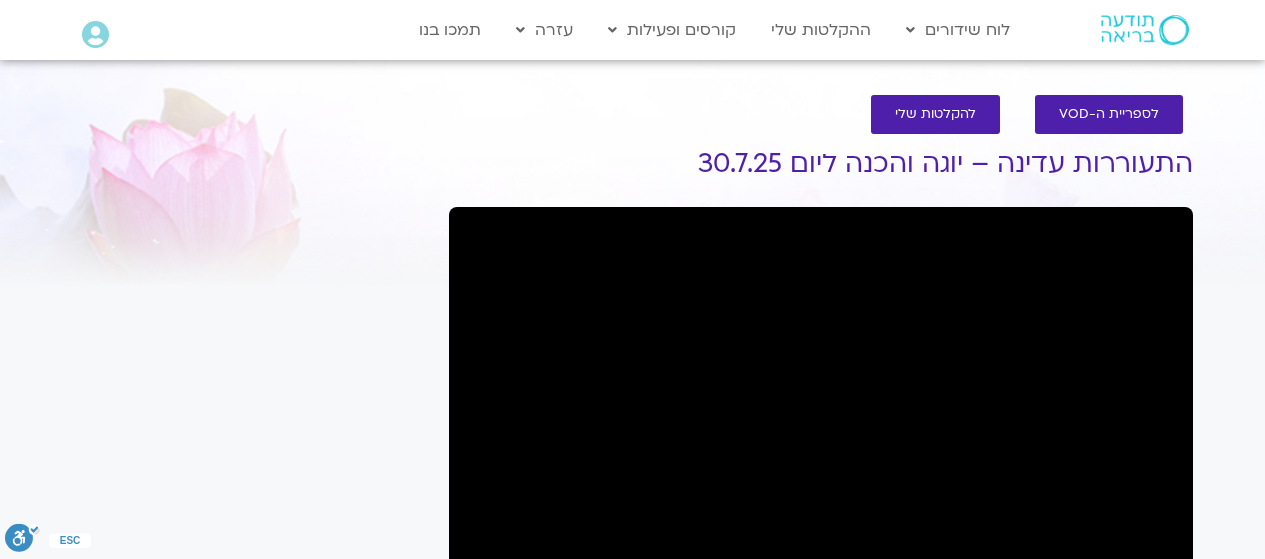 scroll, scrollTop: 0, scrollLeft: 0, axis: both 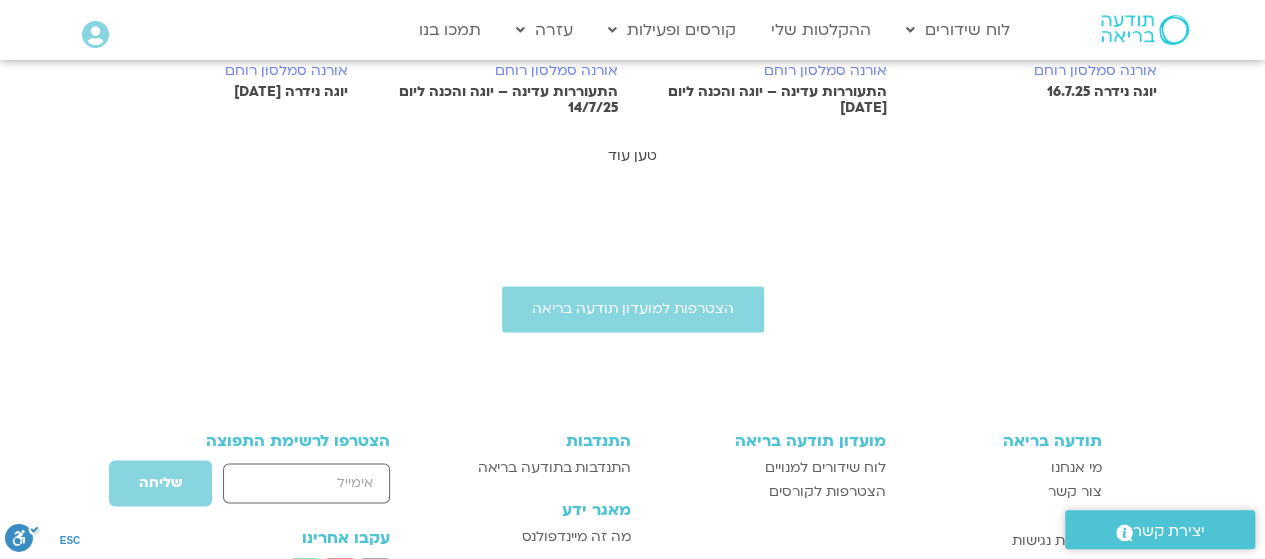 click on "טען עוד" at bounding box center (632, 155) 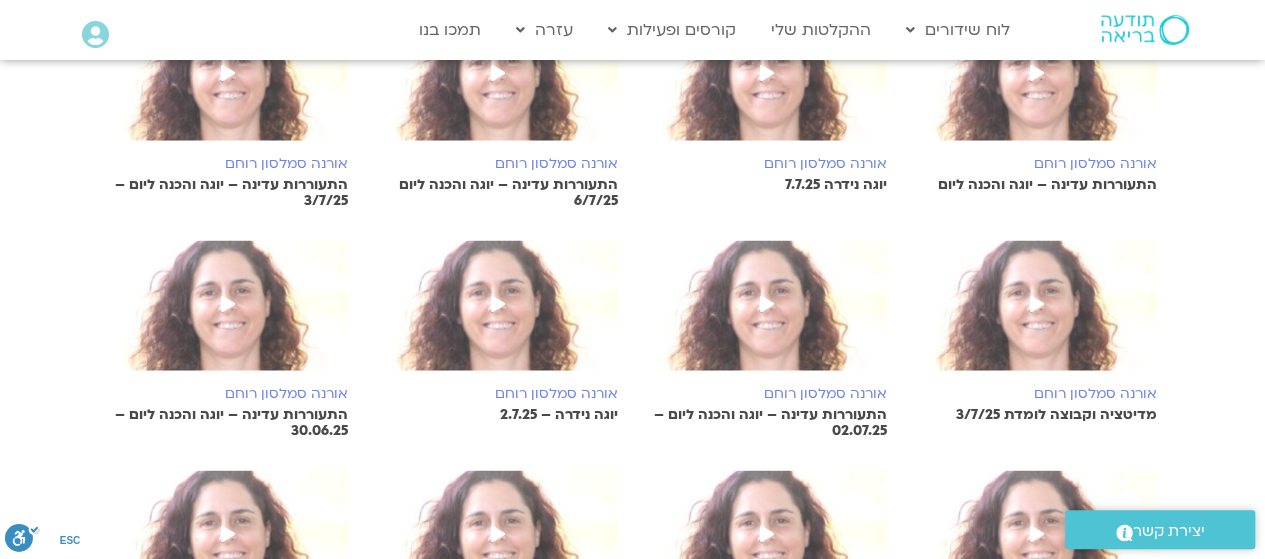 scroll, scrollTop: 1800, scrollLeft: 0, axis: vertical 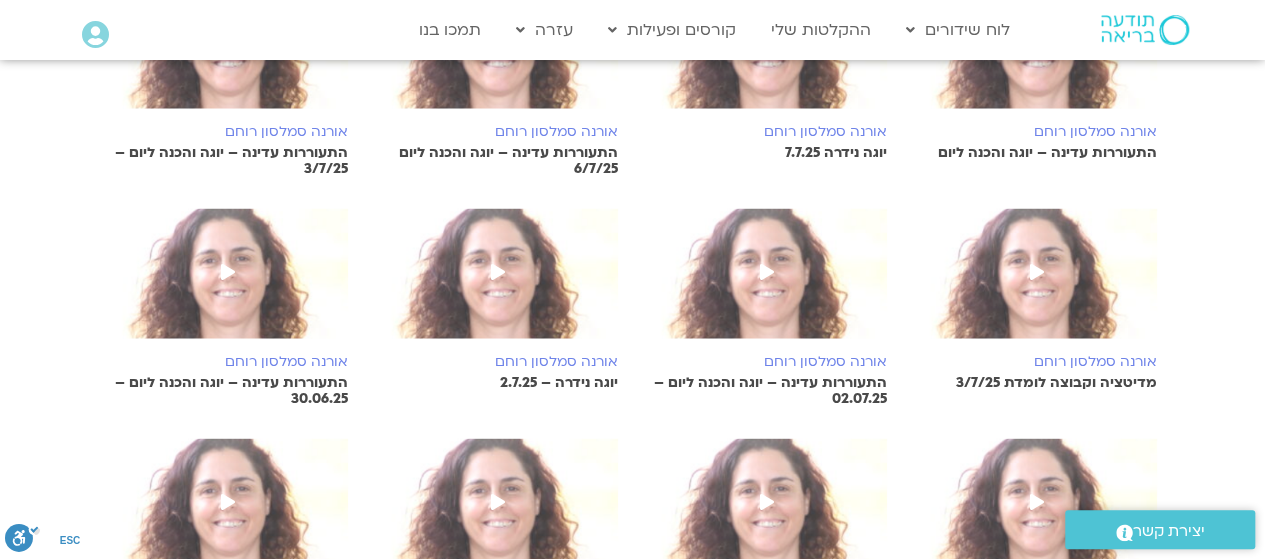 click on "אורנה סמלסון רוחם" at bounding box center [768, 361] 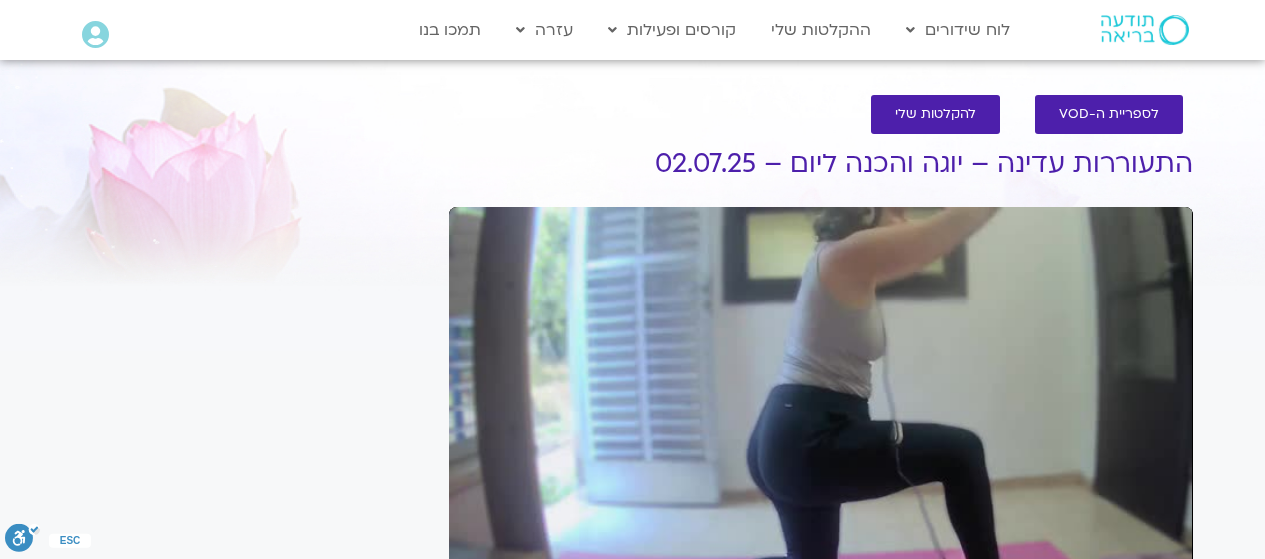 scroll, scrollTop: 0, scrollLeft: 0, axis: both 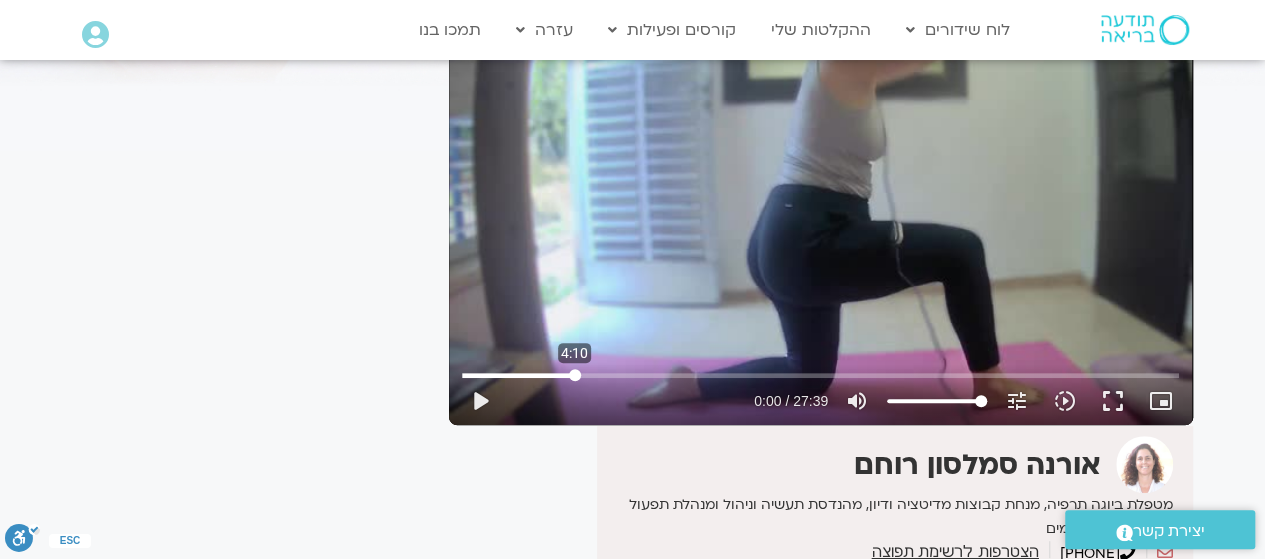 click at bounding box center (820, 375) 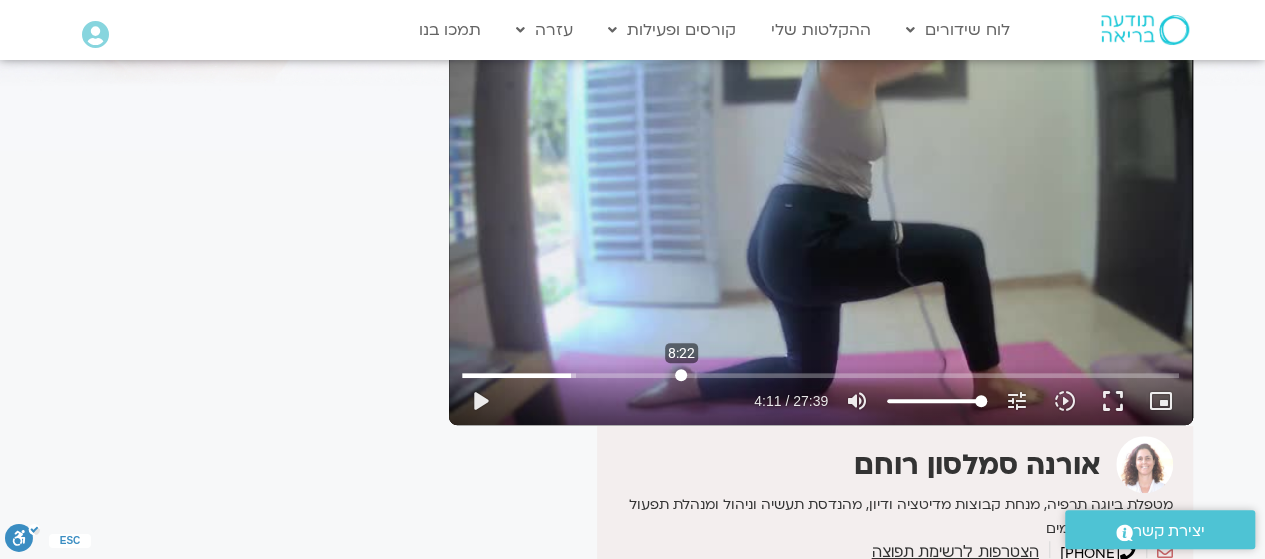 click at bounding box center [820, 375] 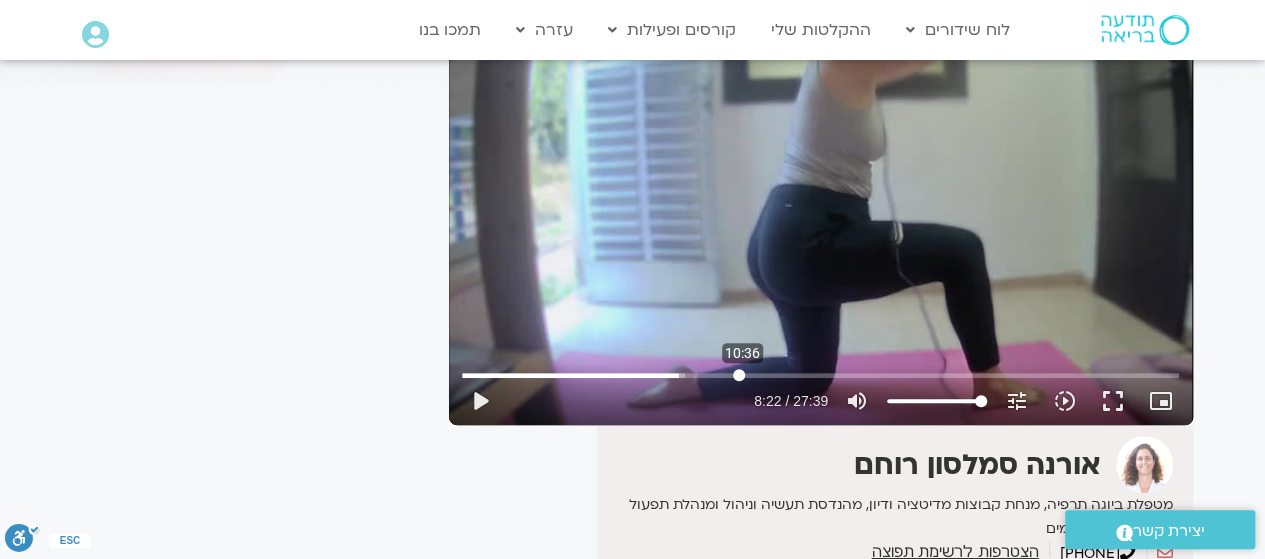 click at bounding box center (820, 375) 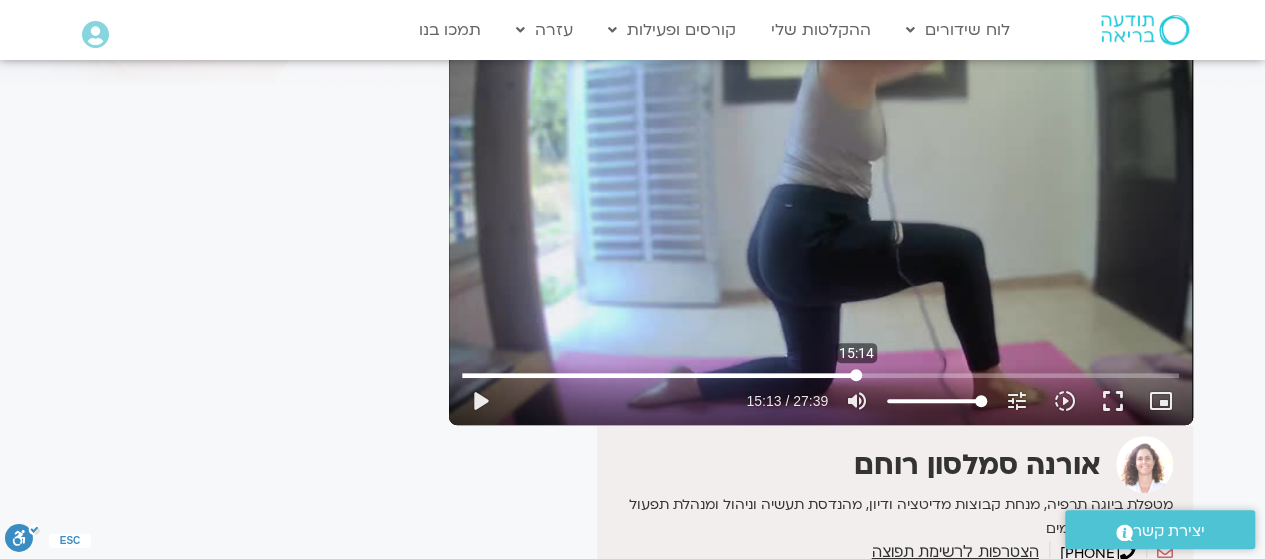 click at bounding box center [820, 375] 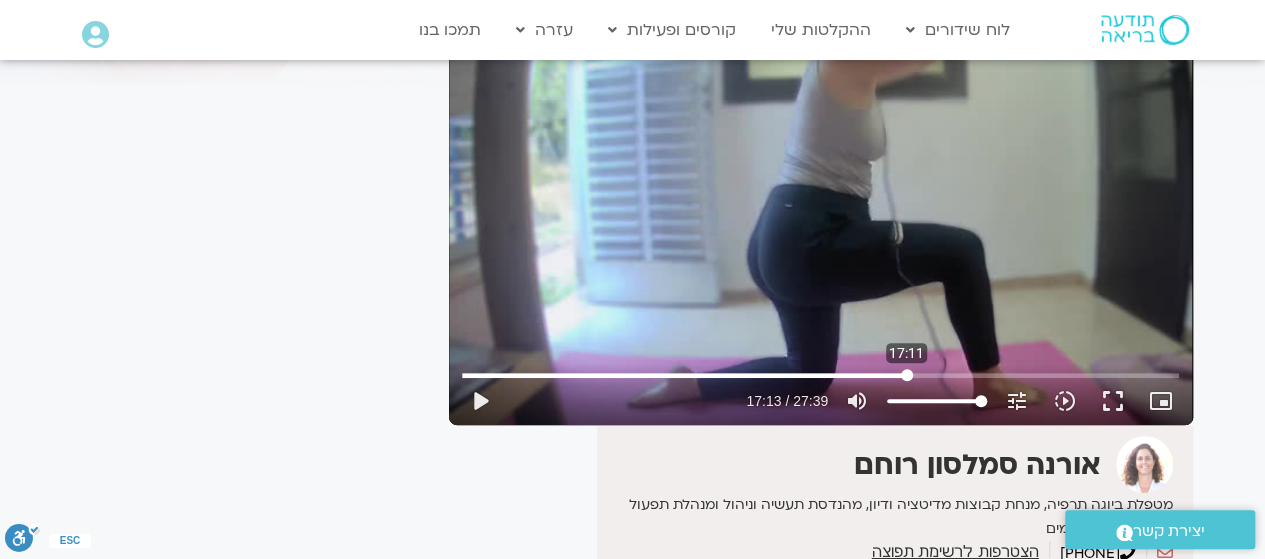 click at bounding box center (820, 375) 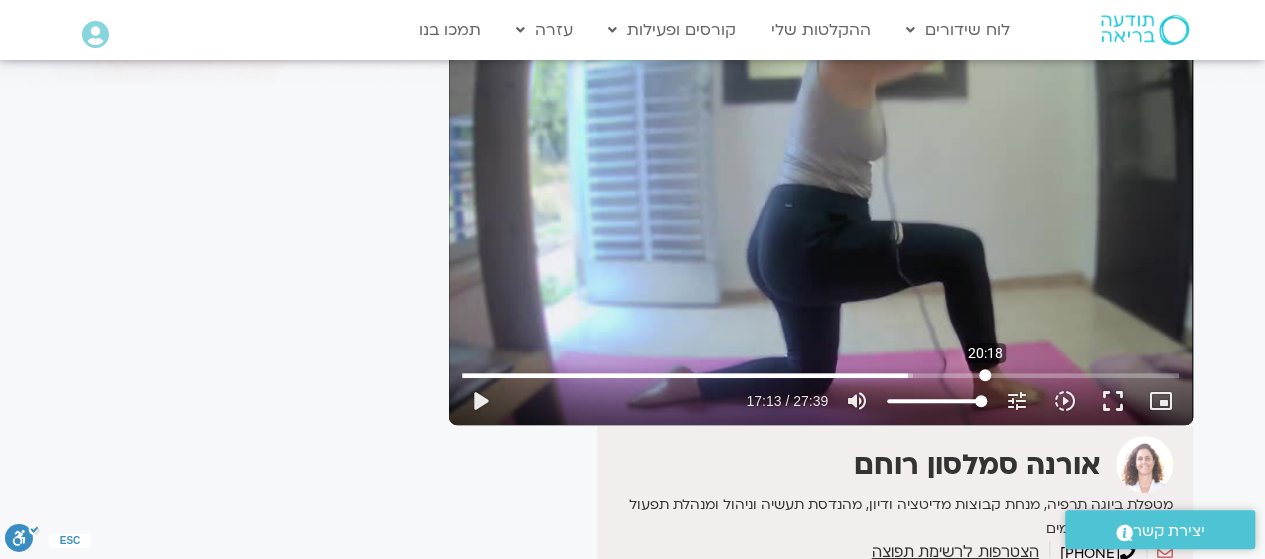 click at bounding box center (820, 375) 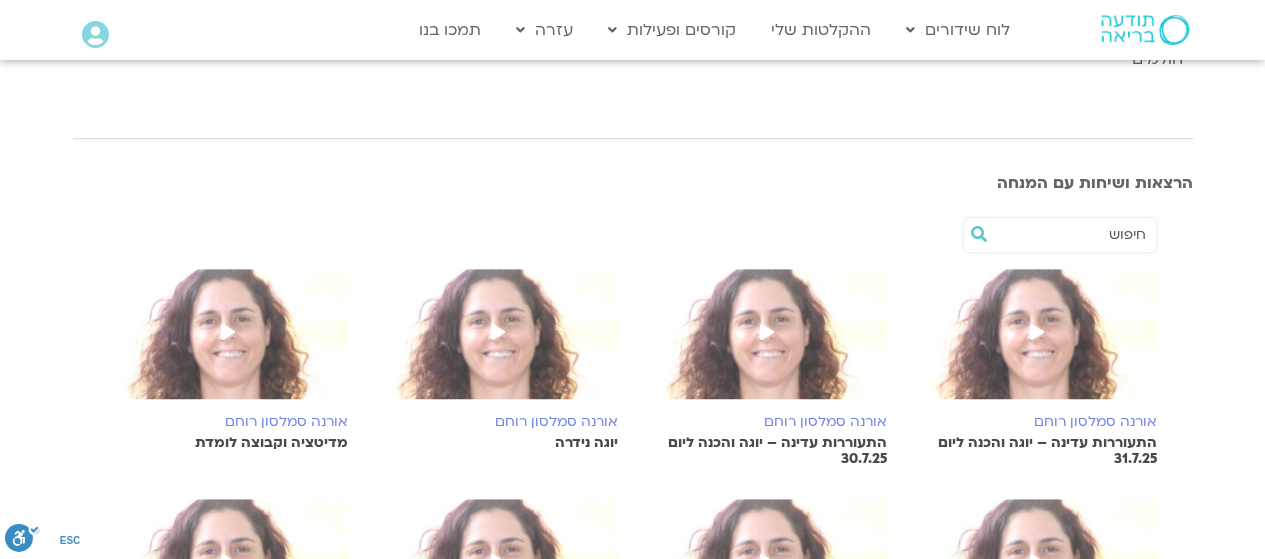 scroll, scrollTop: 1697, scrollLeft: 0, axis: vertical 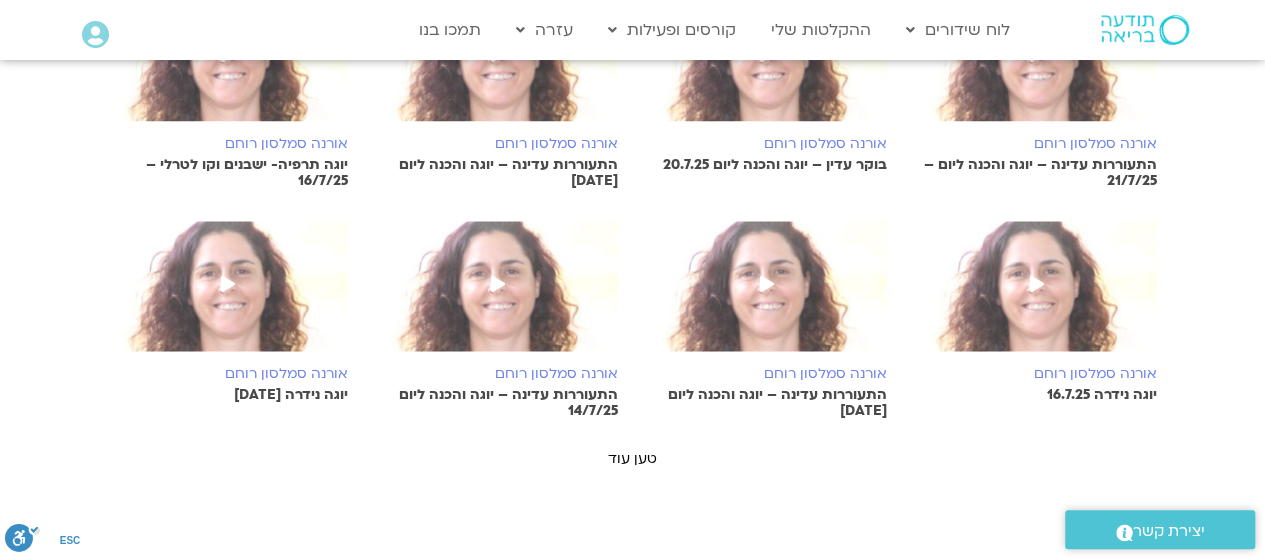 click on "בוקר עדין – יוגה והכנה ליום 20.7.25" at bounding box center (768, 165) 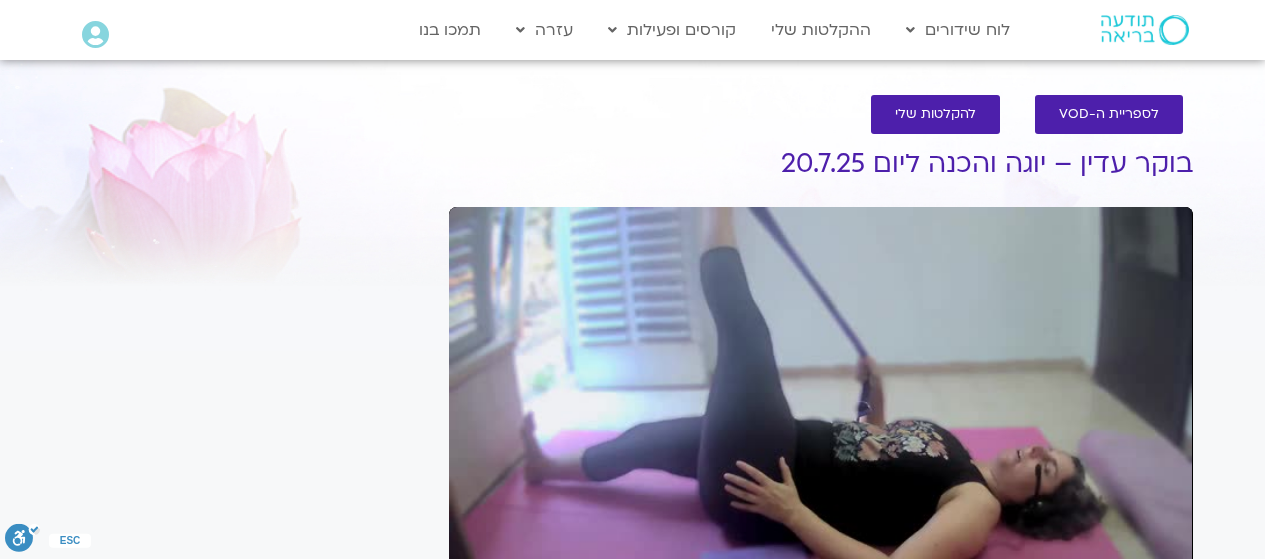scroll, scrollTop: 6, scrollLeft: 0, axis: vertical 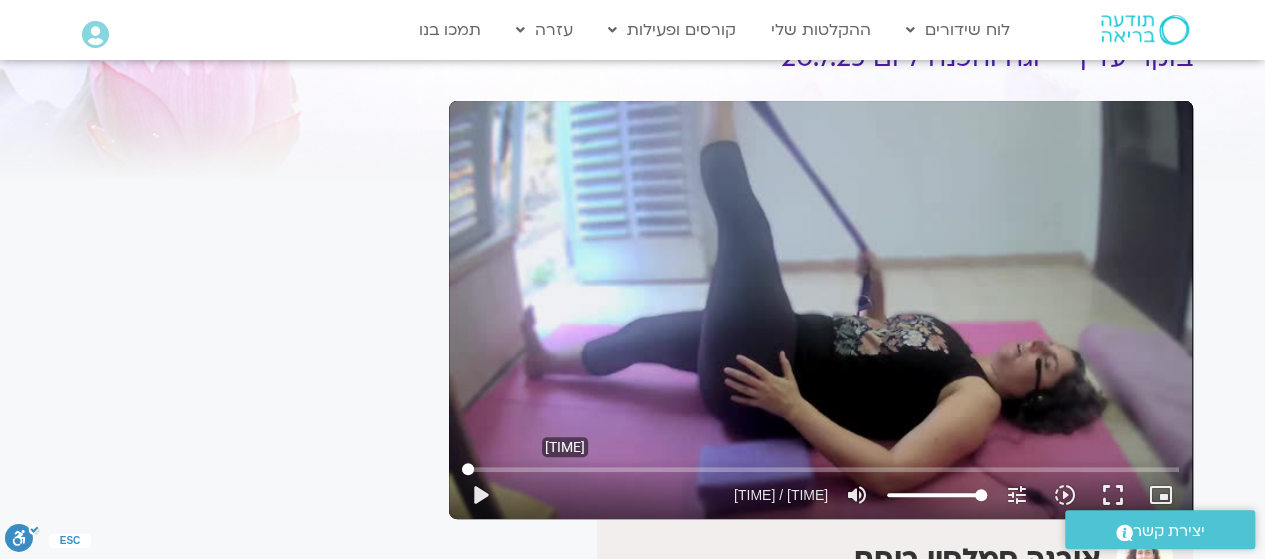 click at bounding box center (820, 469) 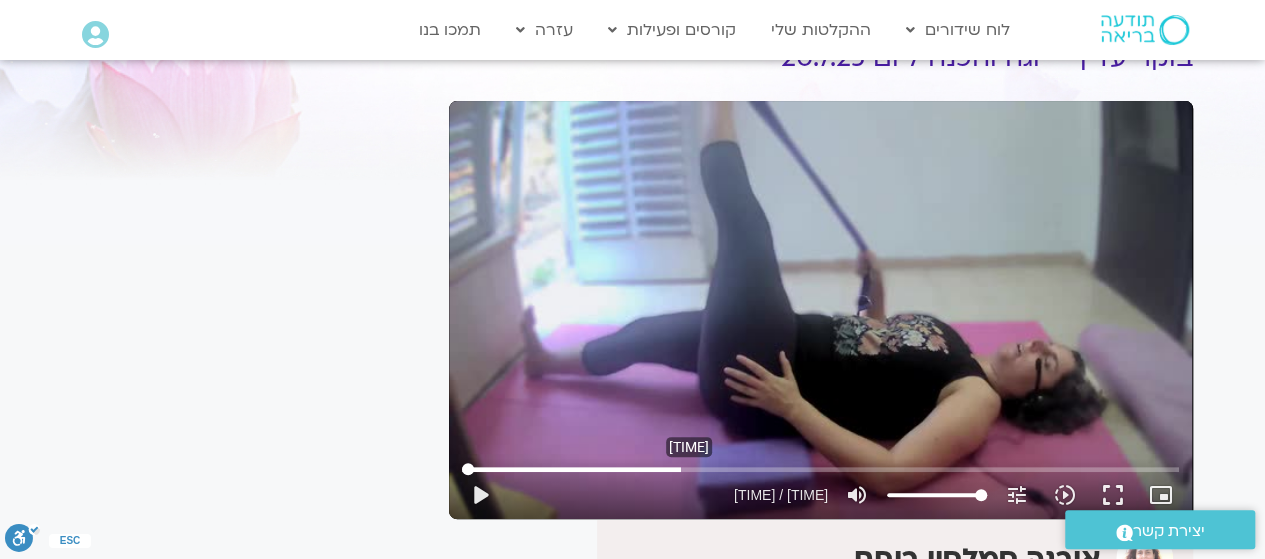 click at bounding box center [820, 469] 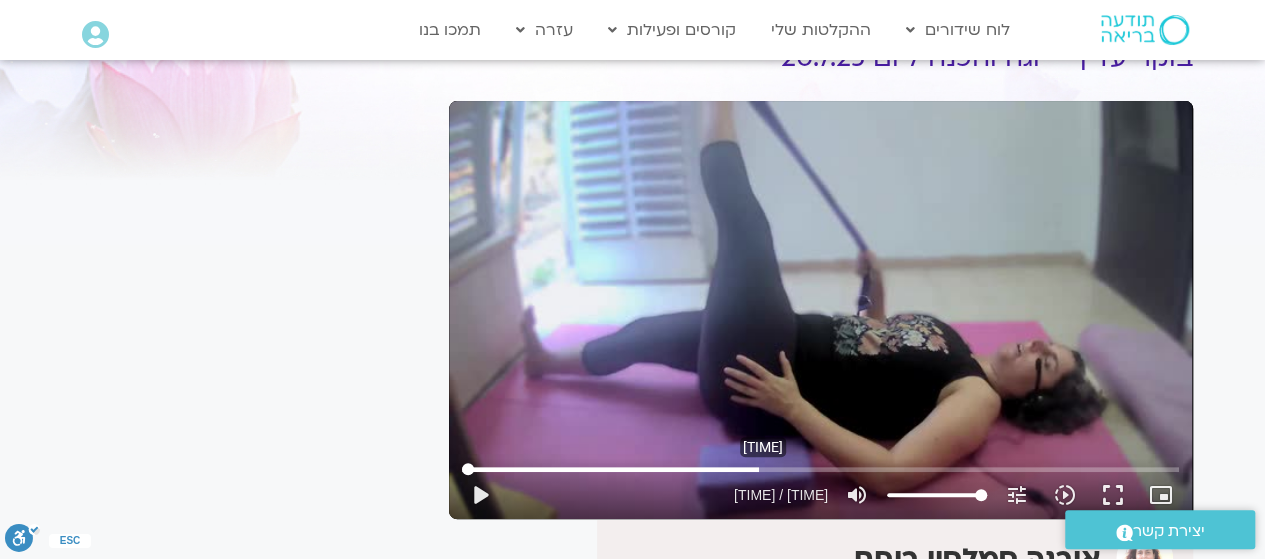 click at bounding box center (820, 469) 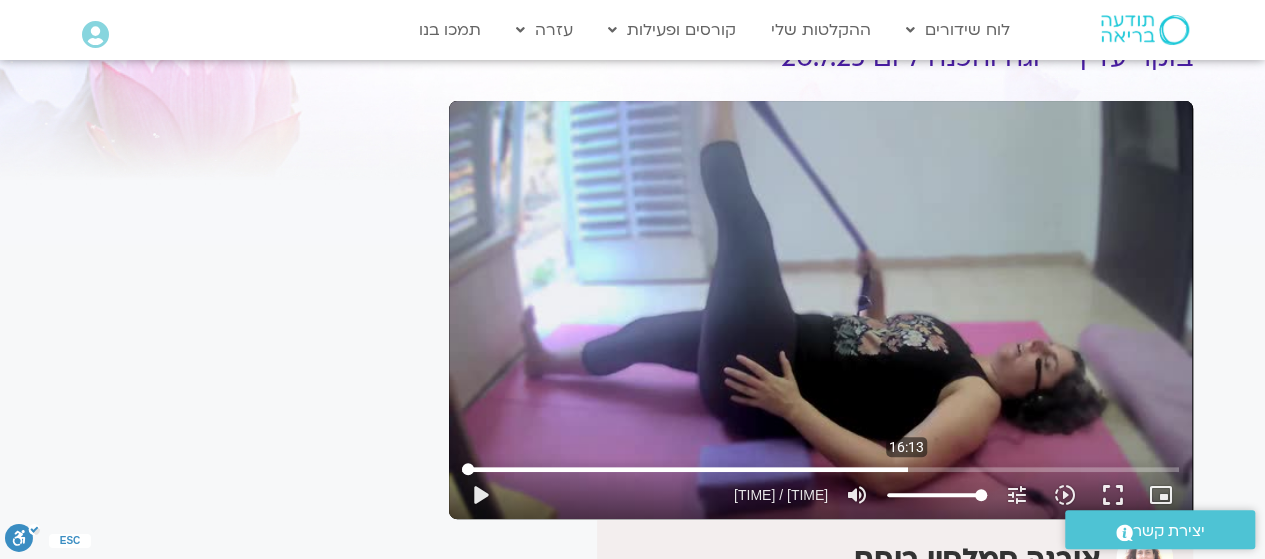 click at bounding box center (820, 469) 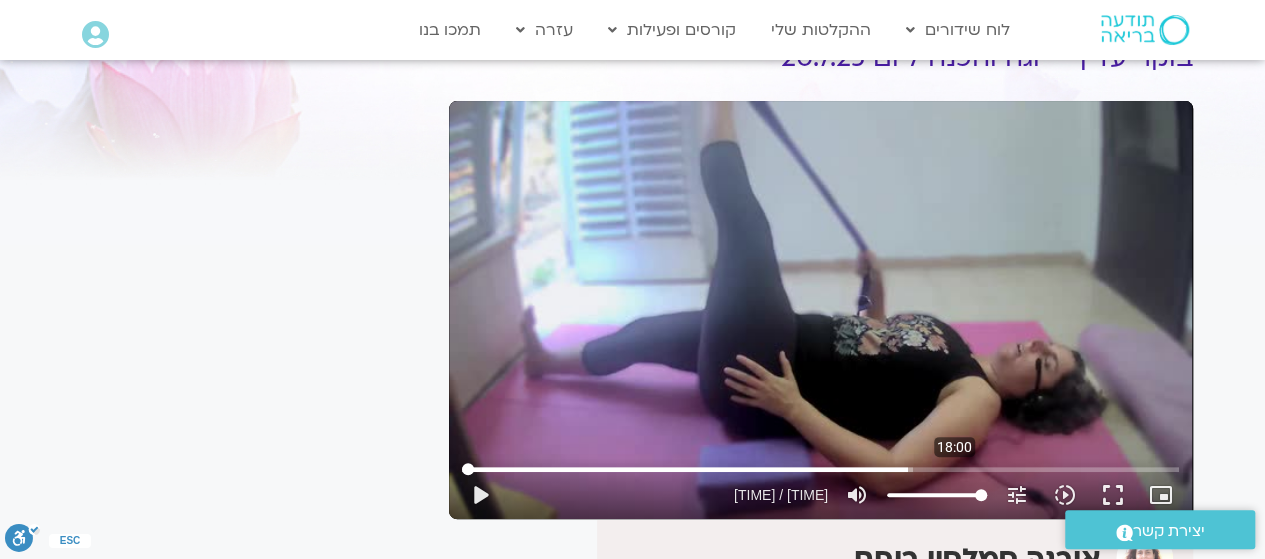 click at bounding box center [820, 469] 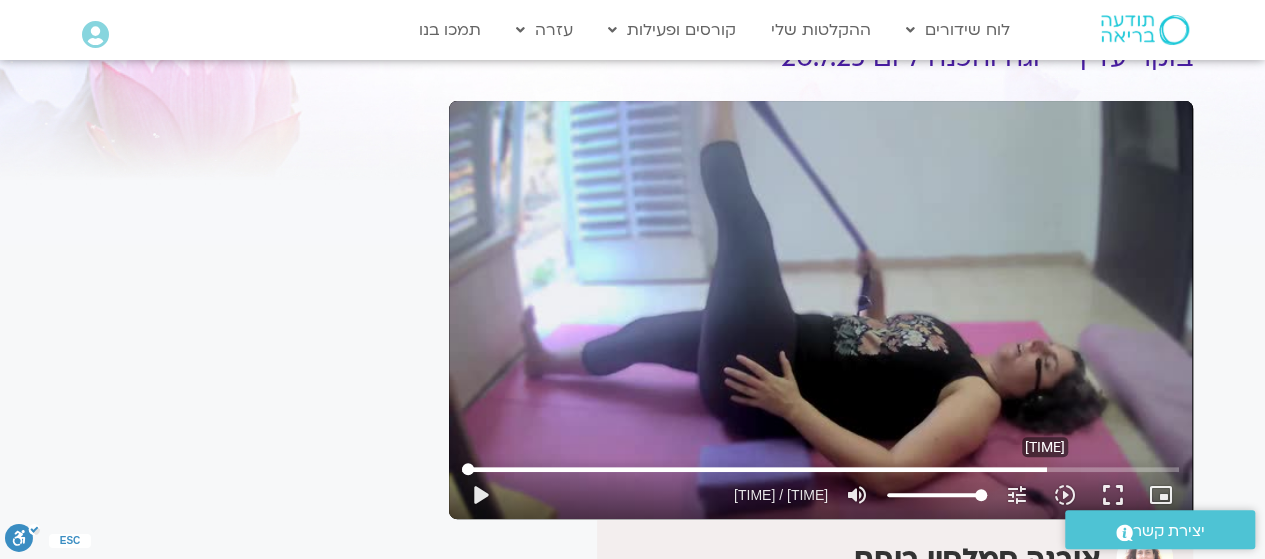 click at bounding box center (820, 469) 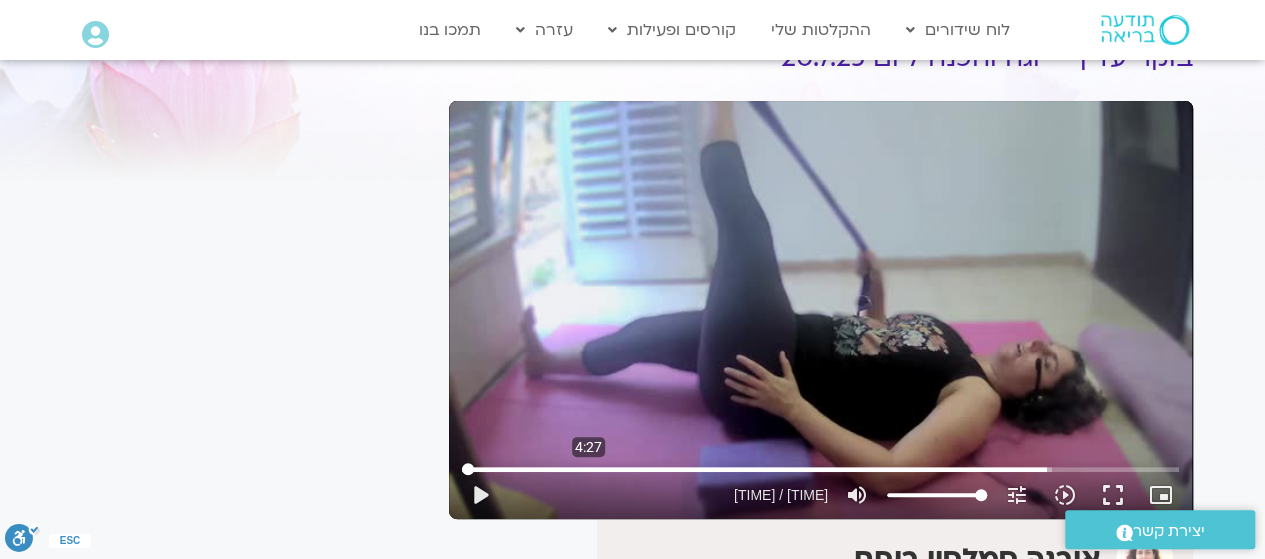 click at bounding box center (820, 469) 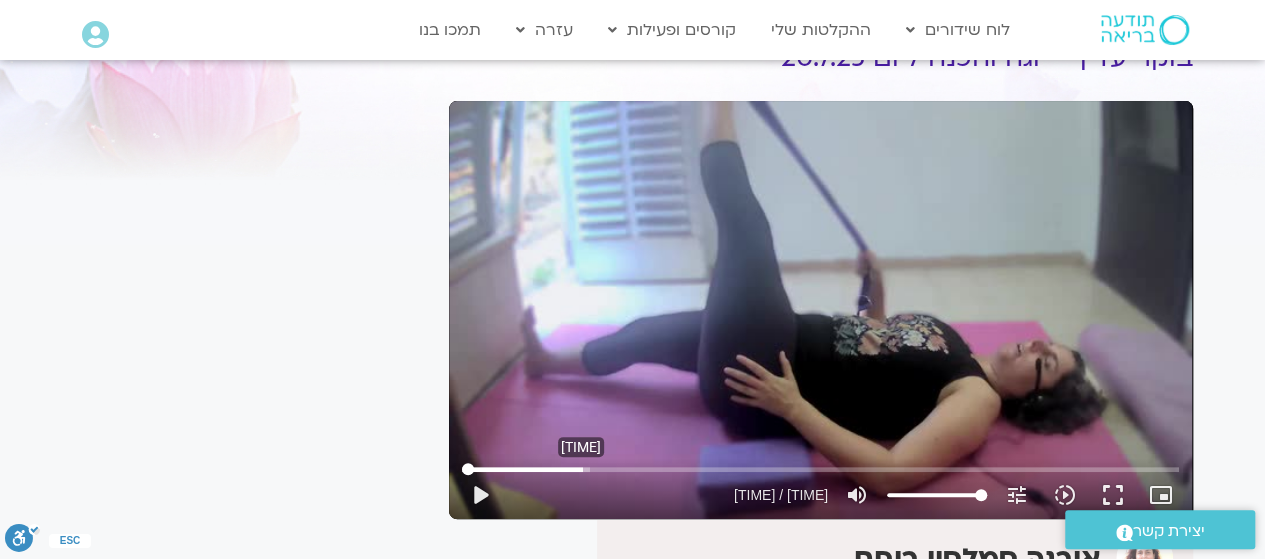 click at bounding box center [820, 469] 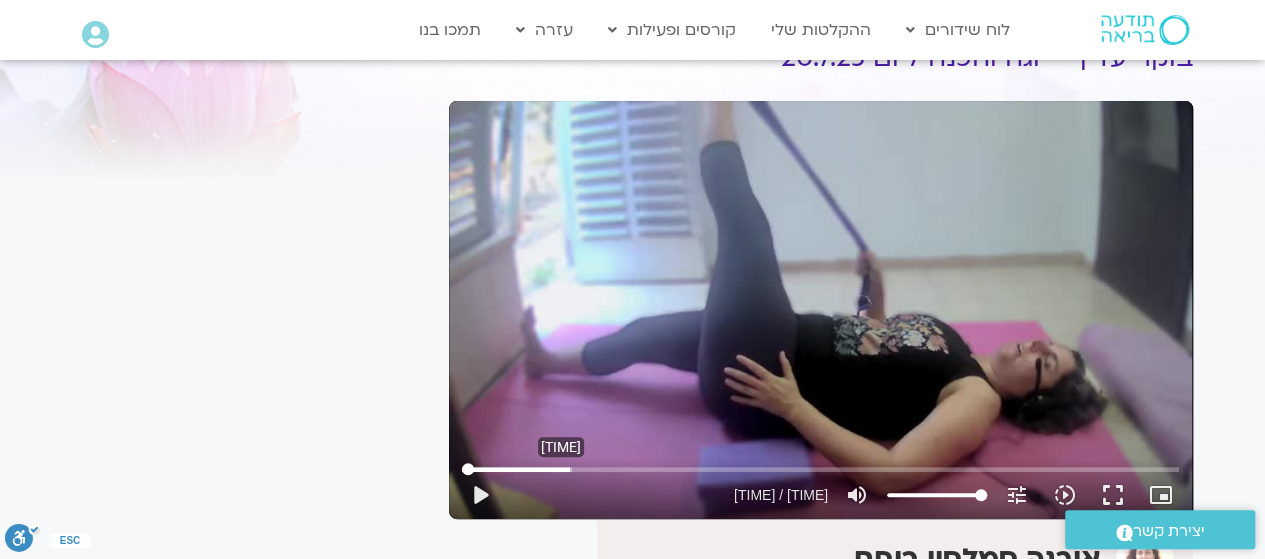 click at bounding box center [820, 469] 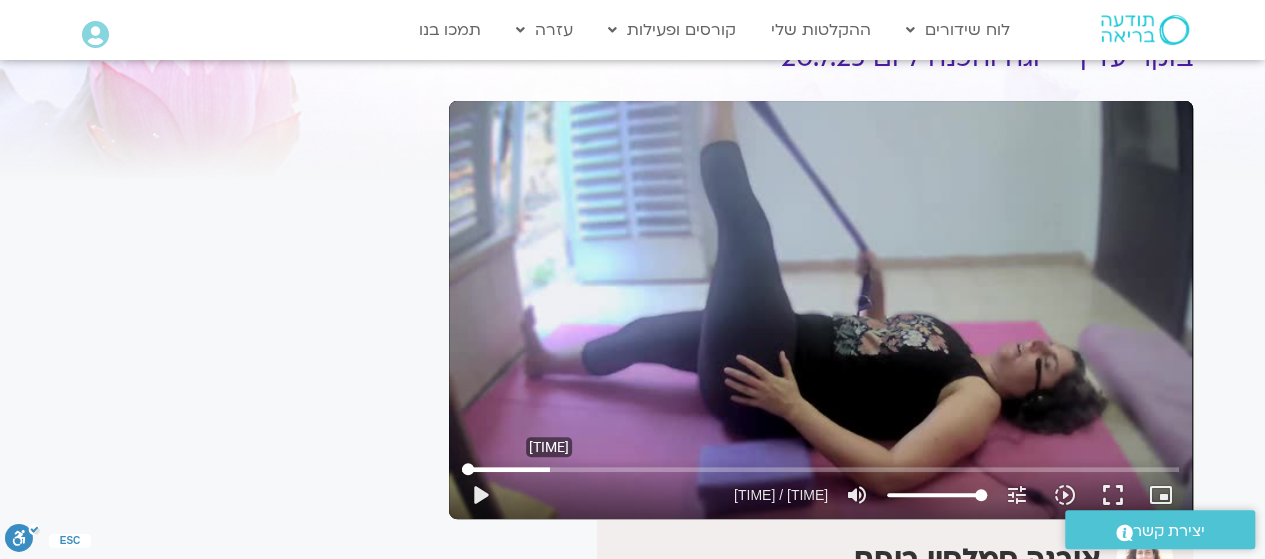 click at bounding box center [820, 469] 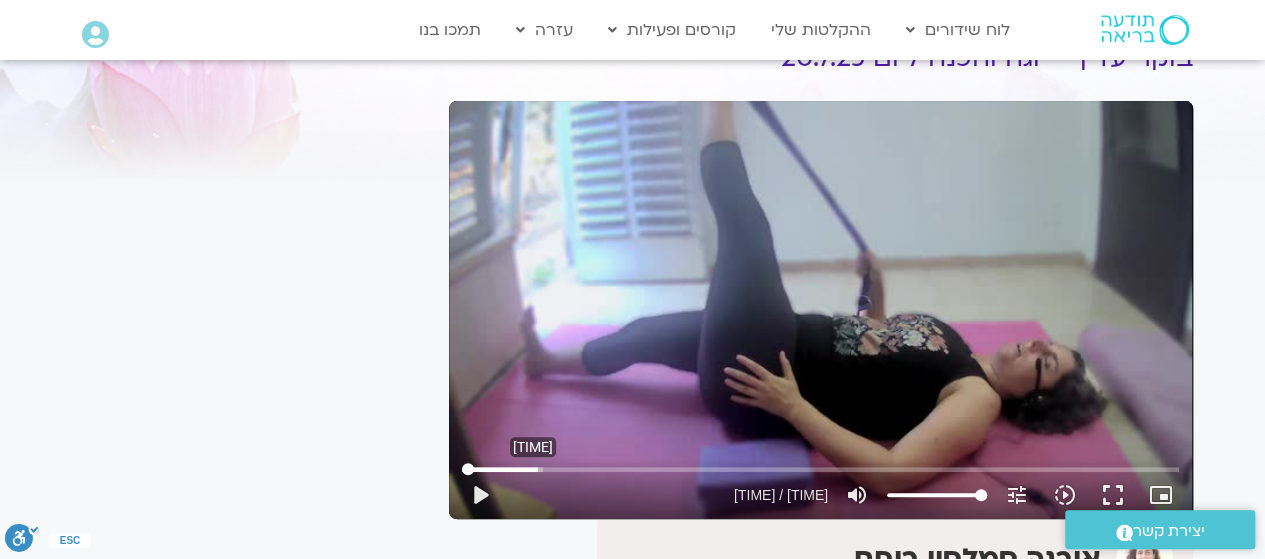 click at bounding box center (820, 469) 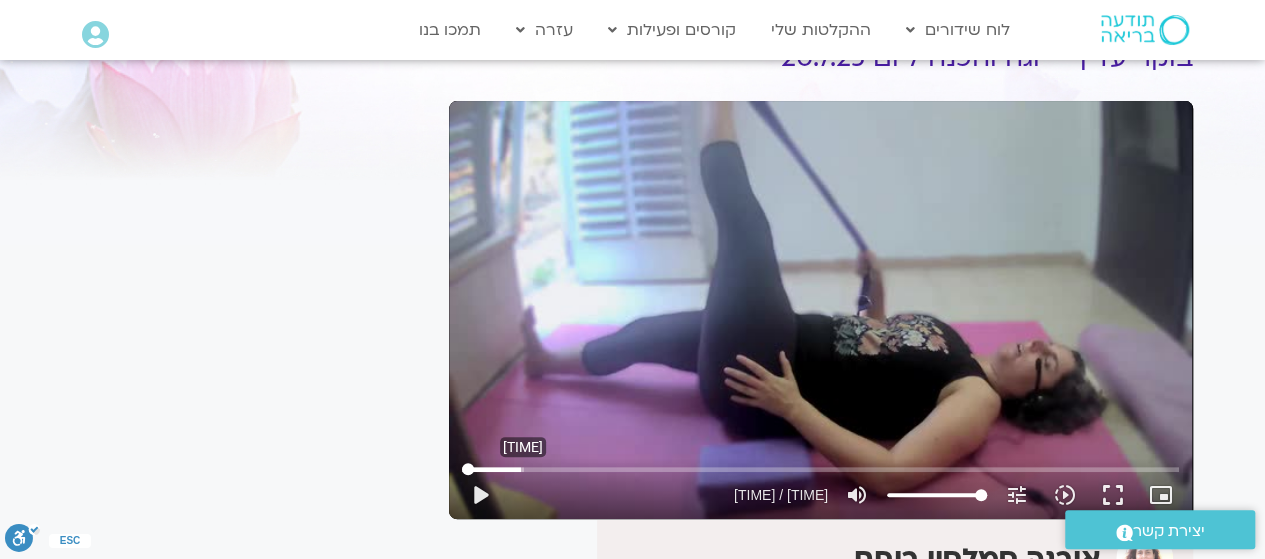 click at bounding box center (820, 469) 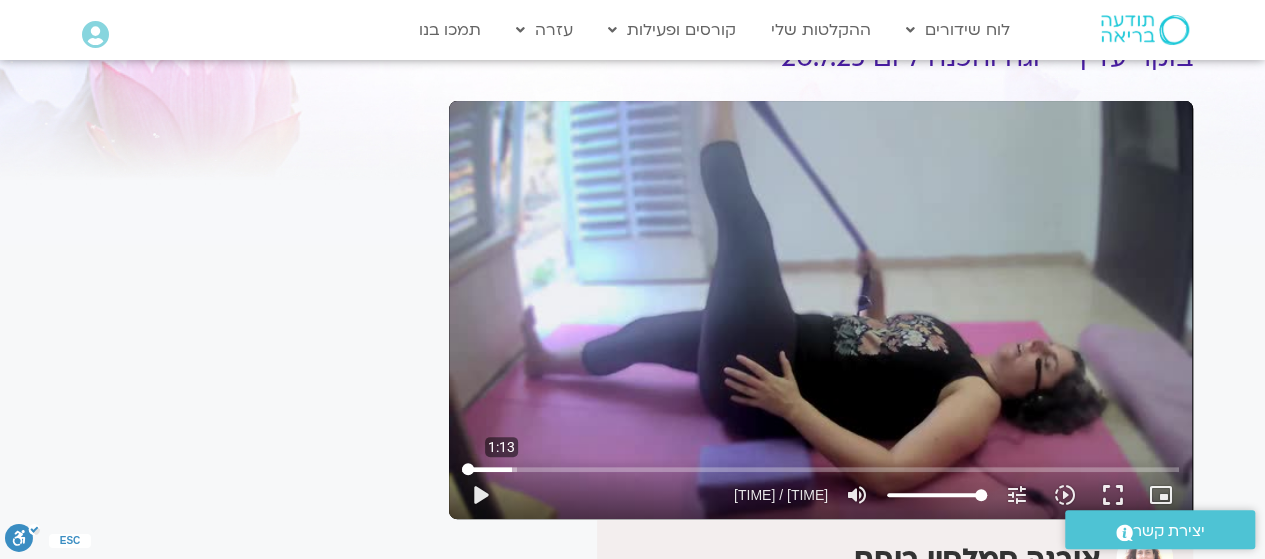 click at bounding box center [820, 469] 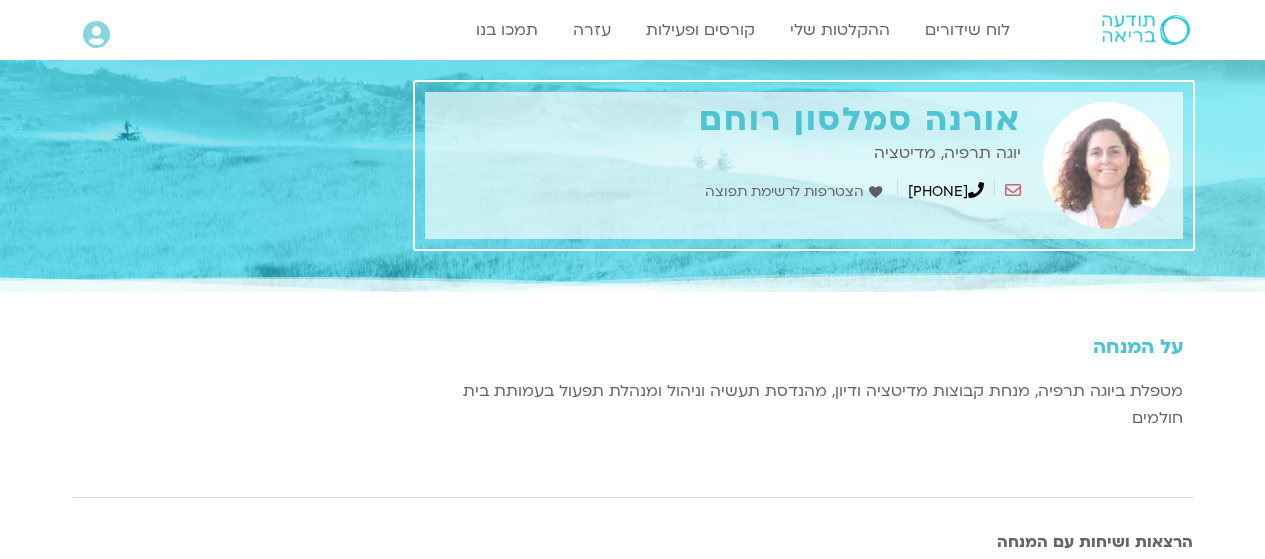 scroll, scrollTop: 1697, scrollLeft: 0, axis: vertical 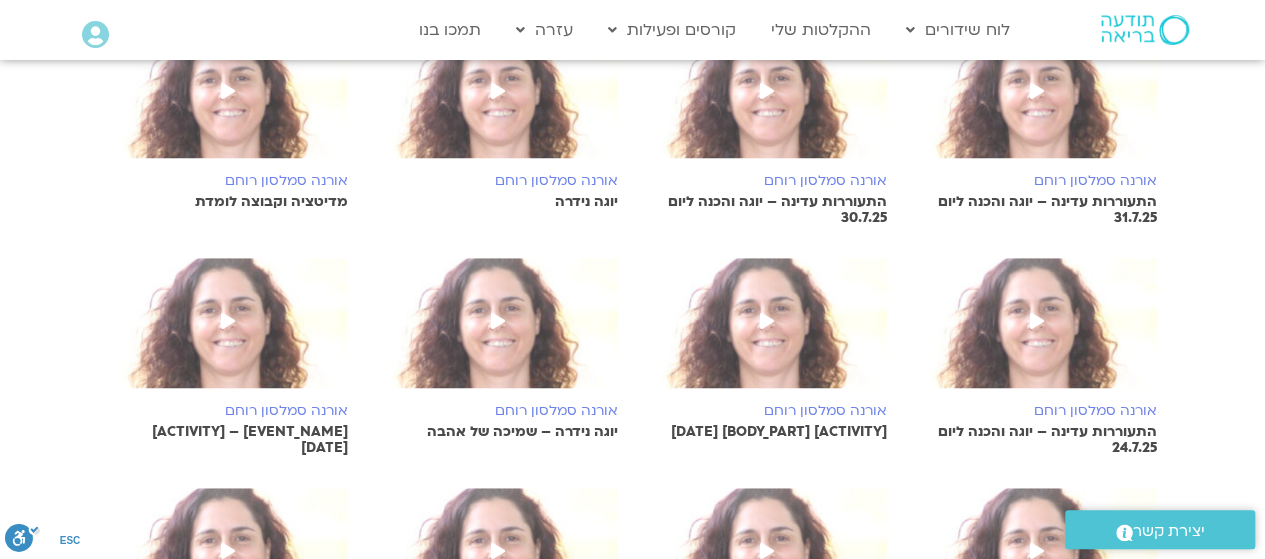click on "התעוררות עדינה – יוגה והכנה ליום 30.7.25" at bounding box center (768, 210) 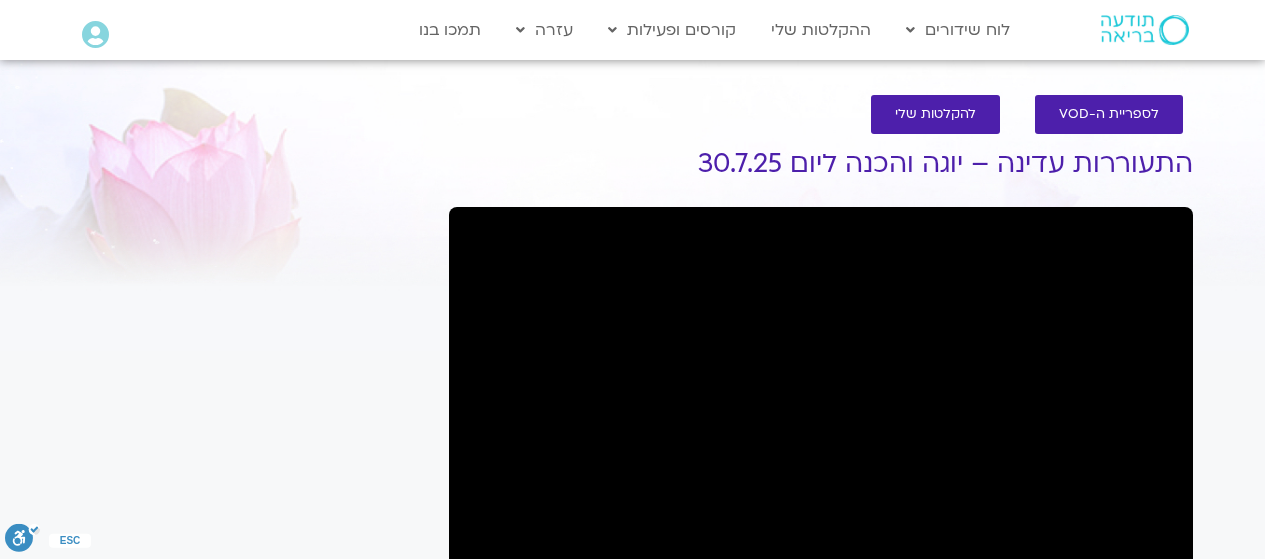 scroll, scrollTop: 0, scrollLeft: 0, axis: both 